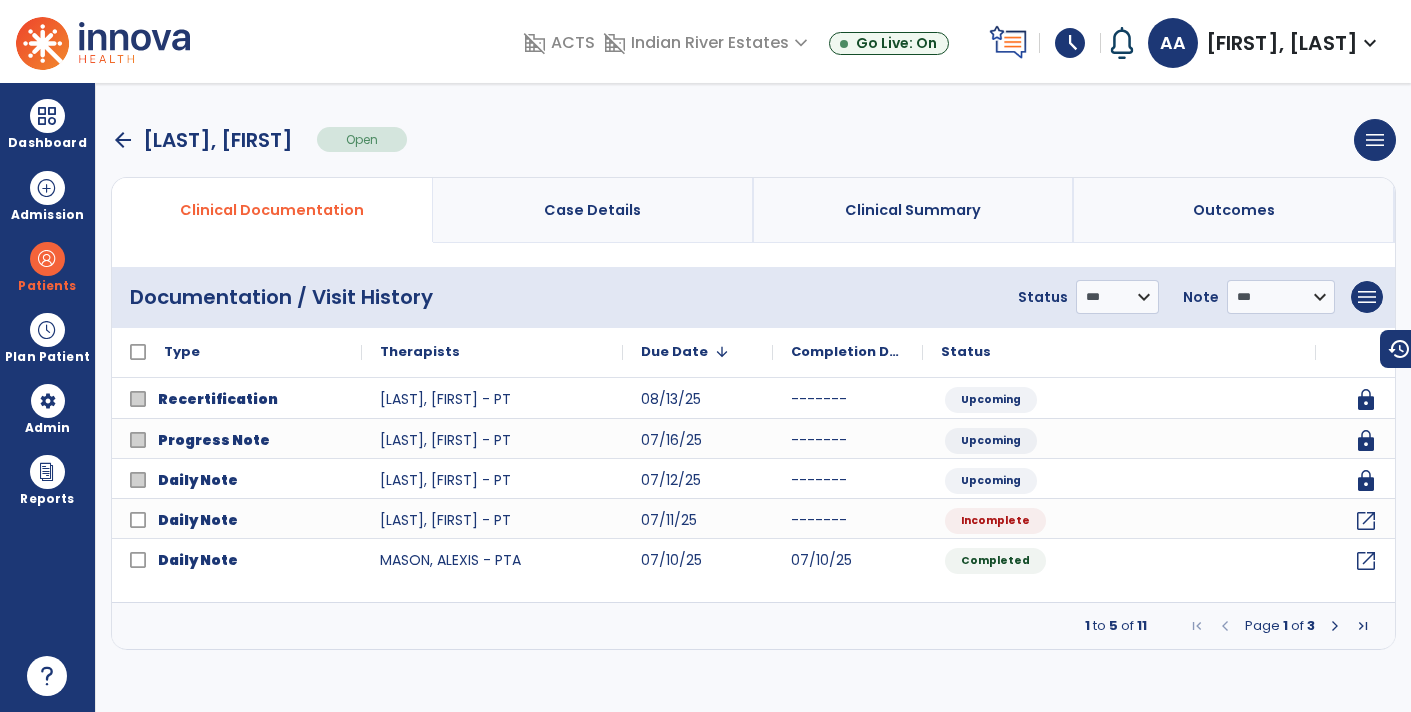 scroll, scrollTop: 0, scrollLeft: 0, axis: both 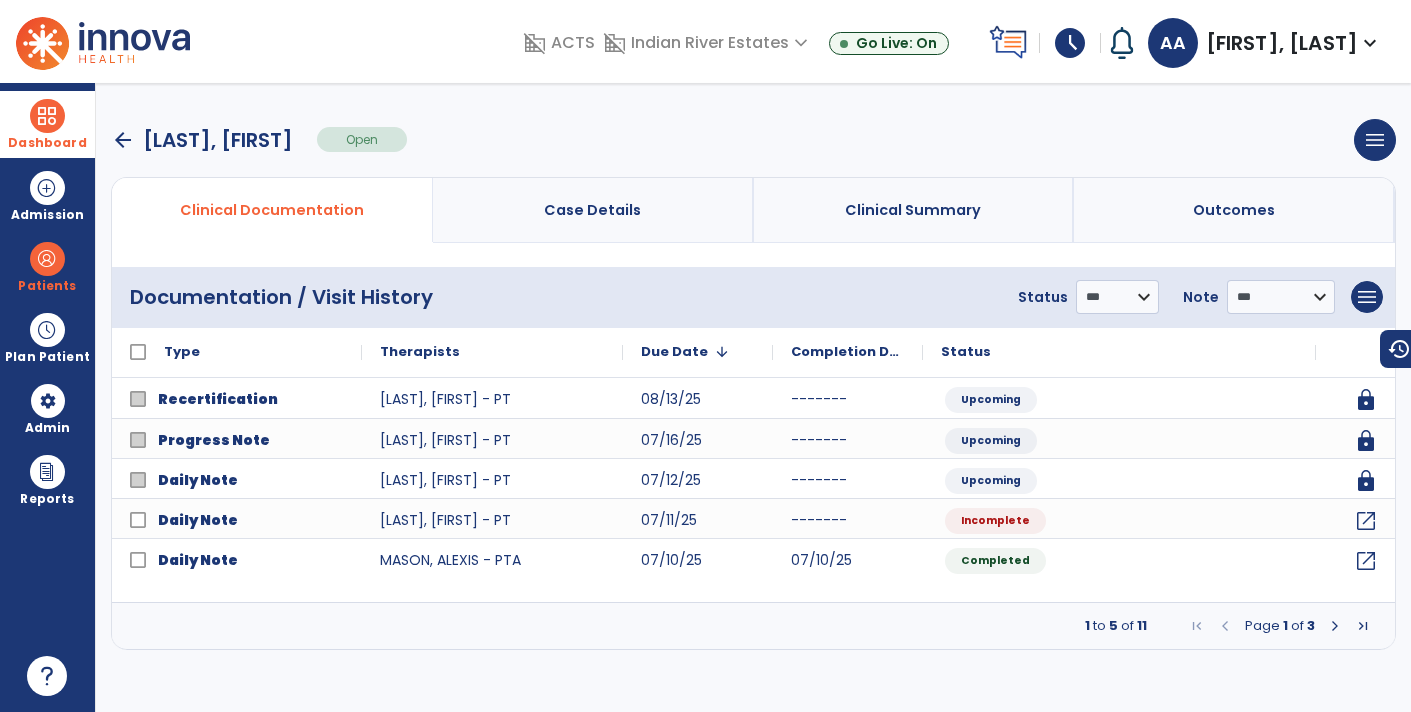 click at bounding box center (47, 116) 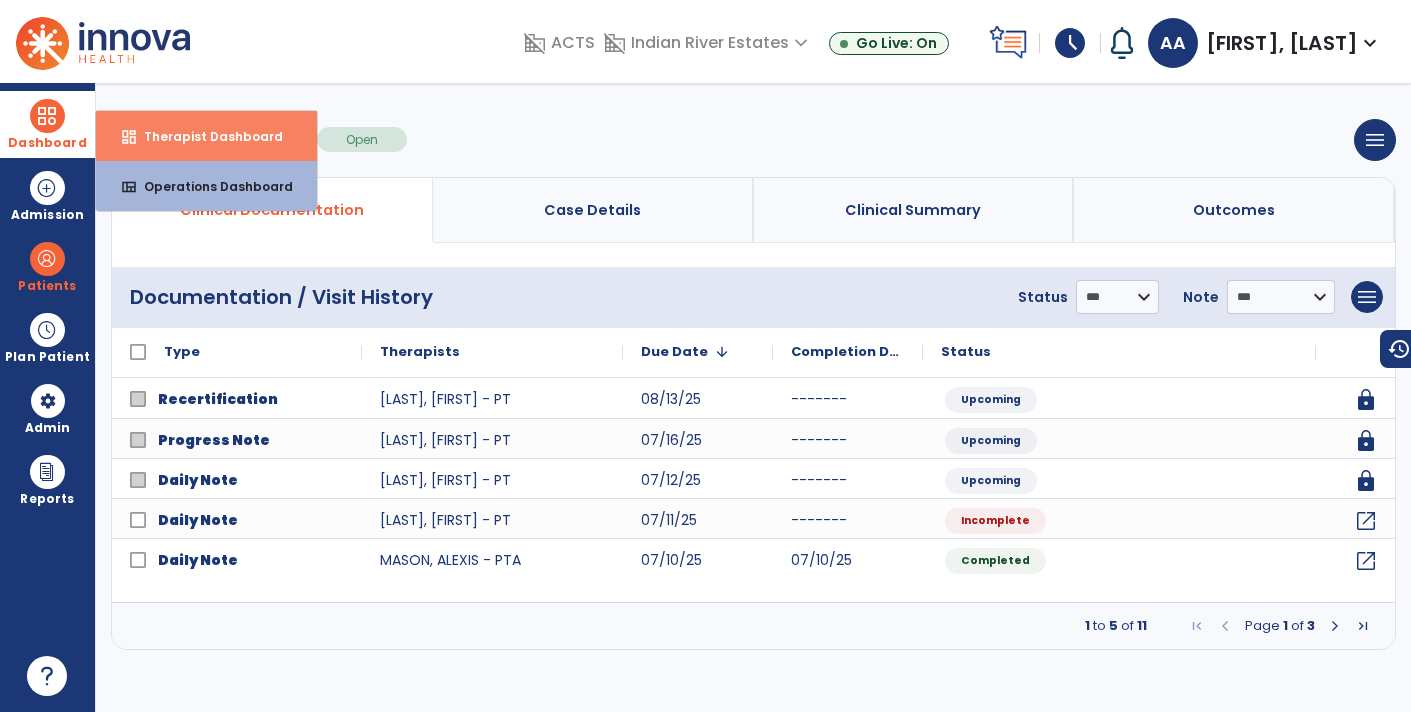 click on "Therapist Dashboard" at bounding box center (205, 136) 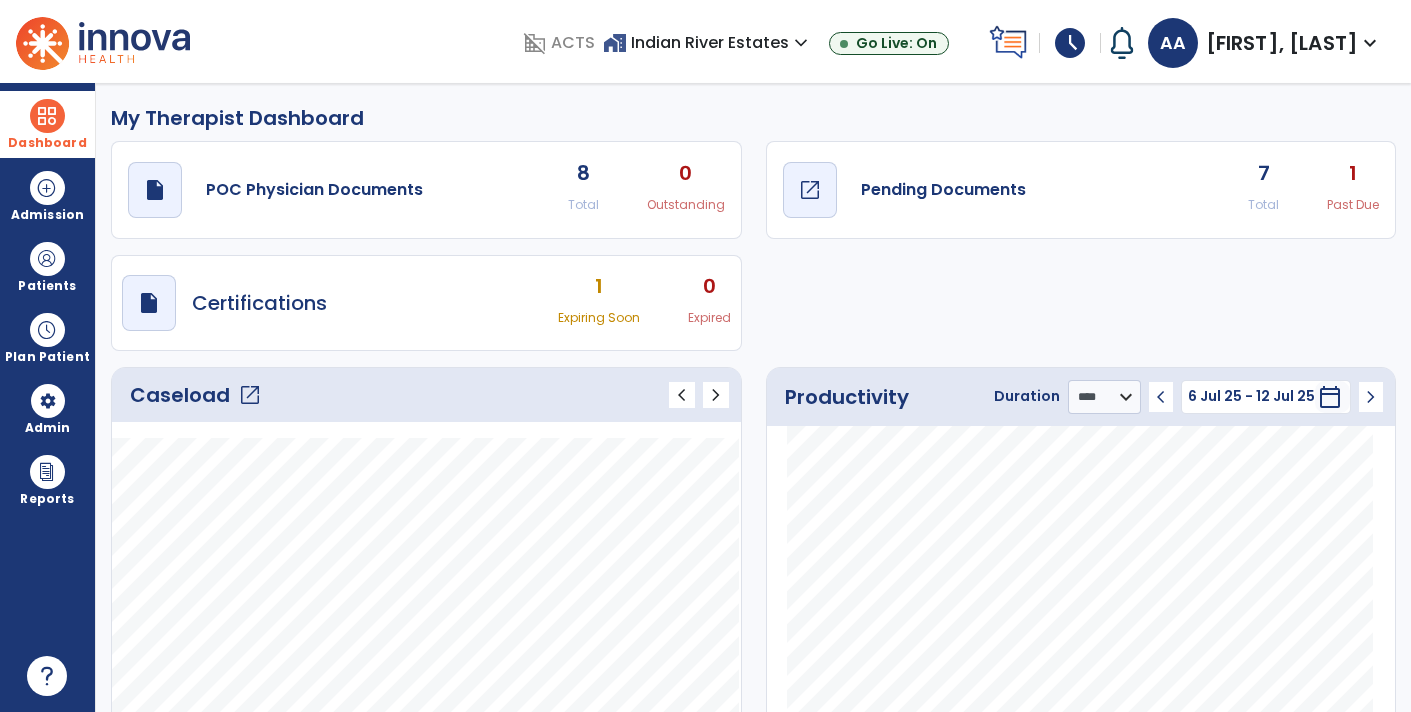 click on "Pending Documents" 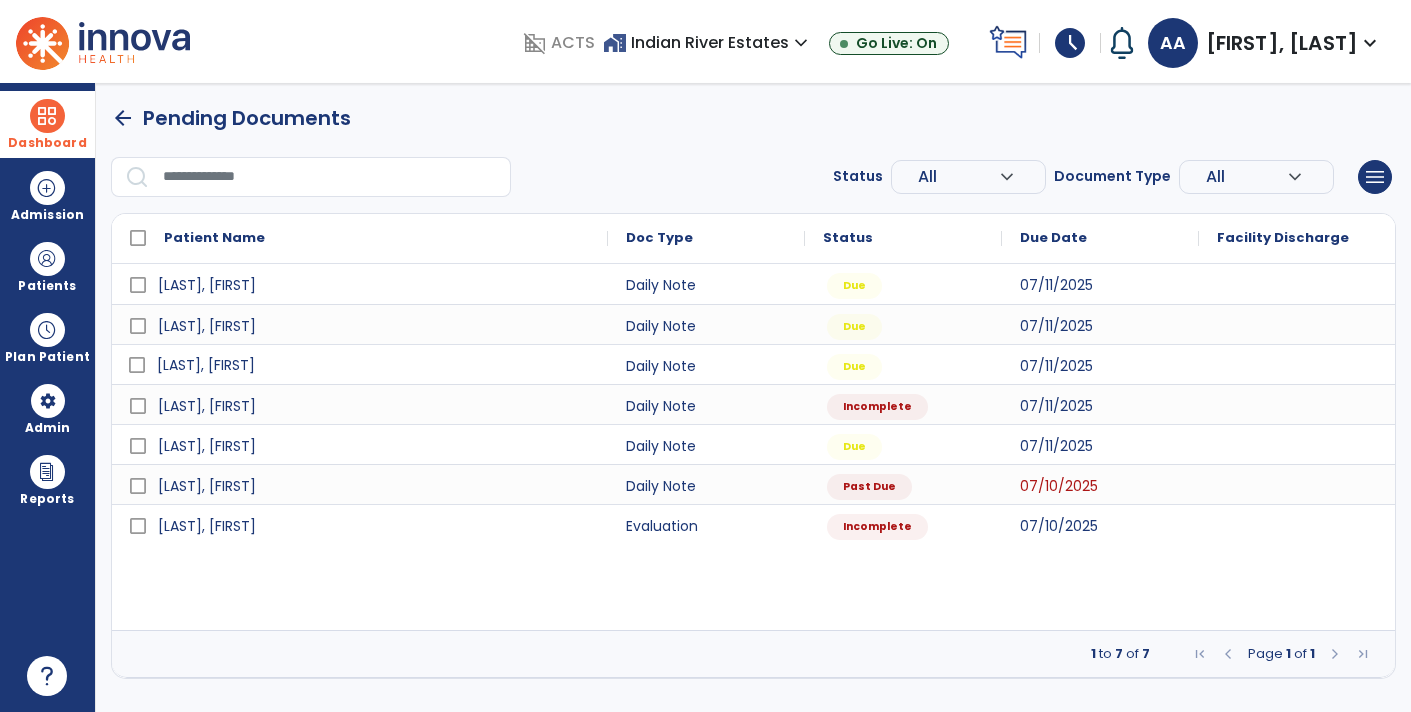 click on "[LAST], [FIRST]" at bounding box center [206, 365] 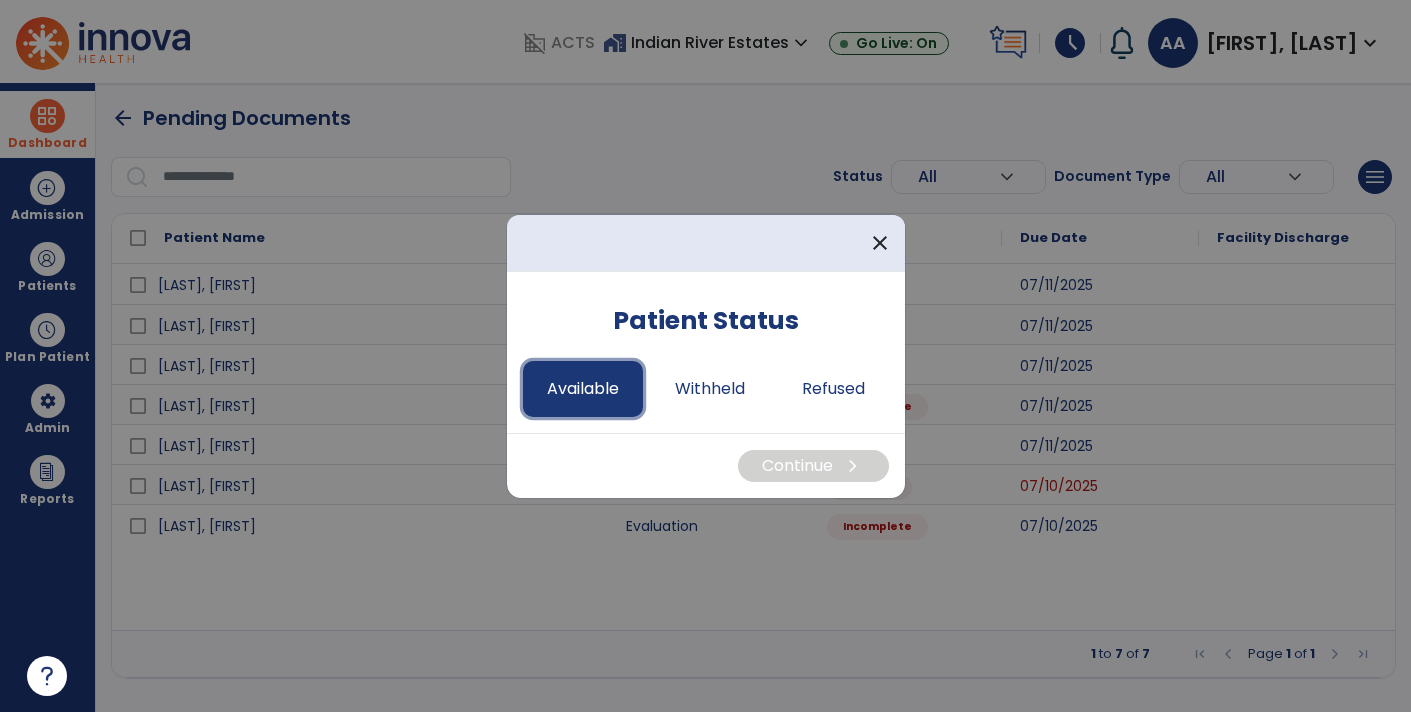 click on "Available" at bounding box center (583, 389) 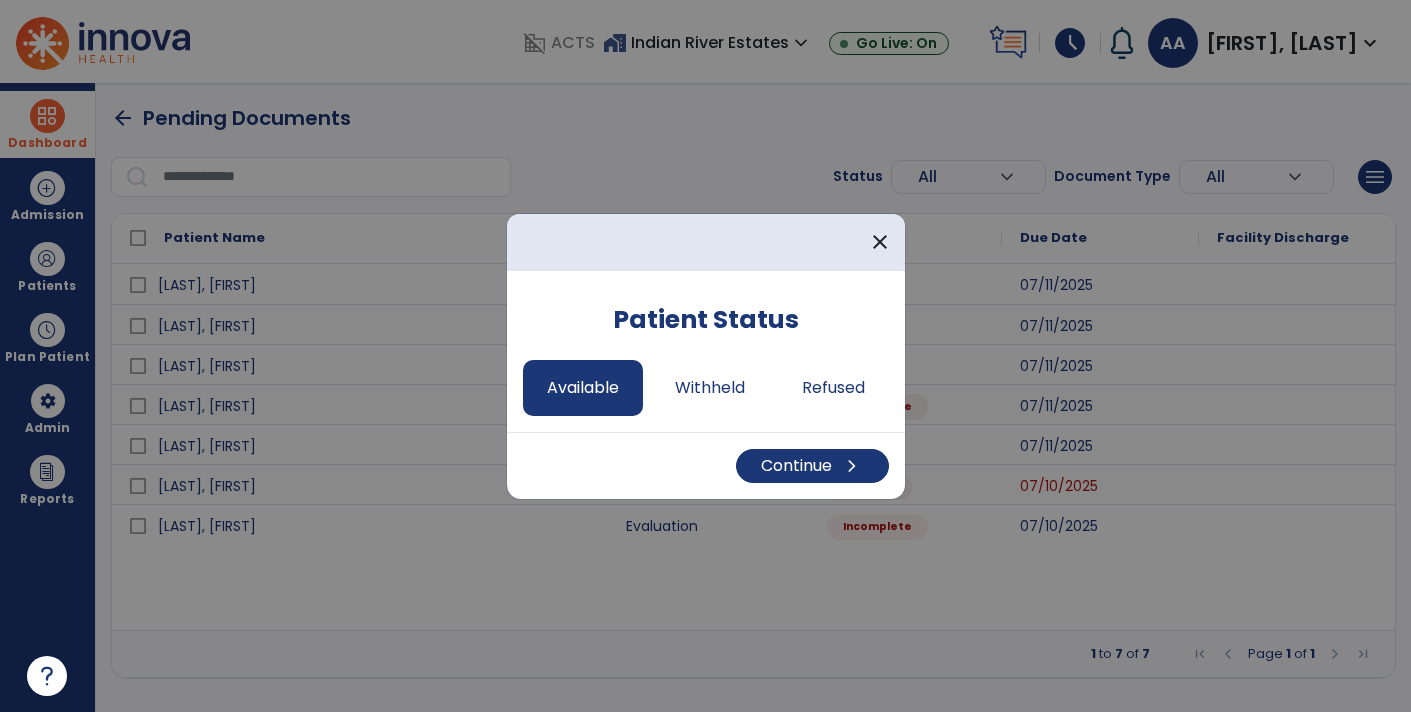 click on "Continue   chevron_right" at bounding box center [706, 465] 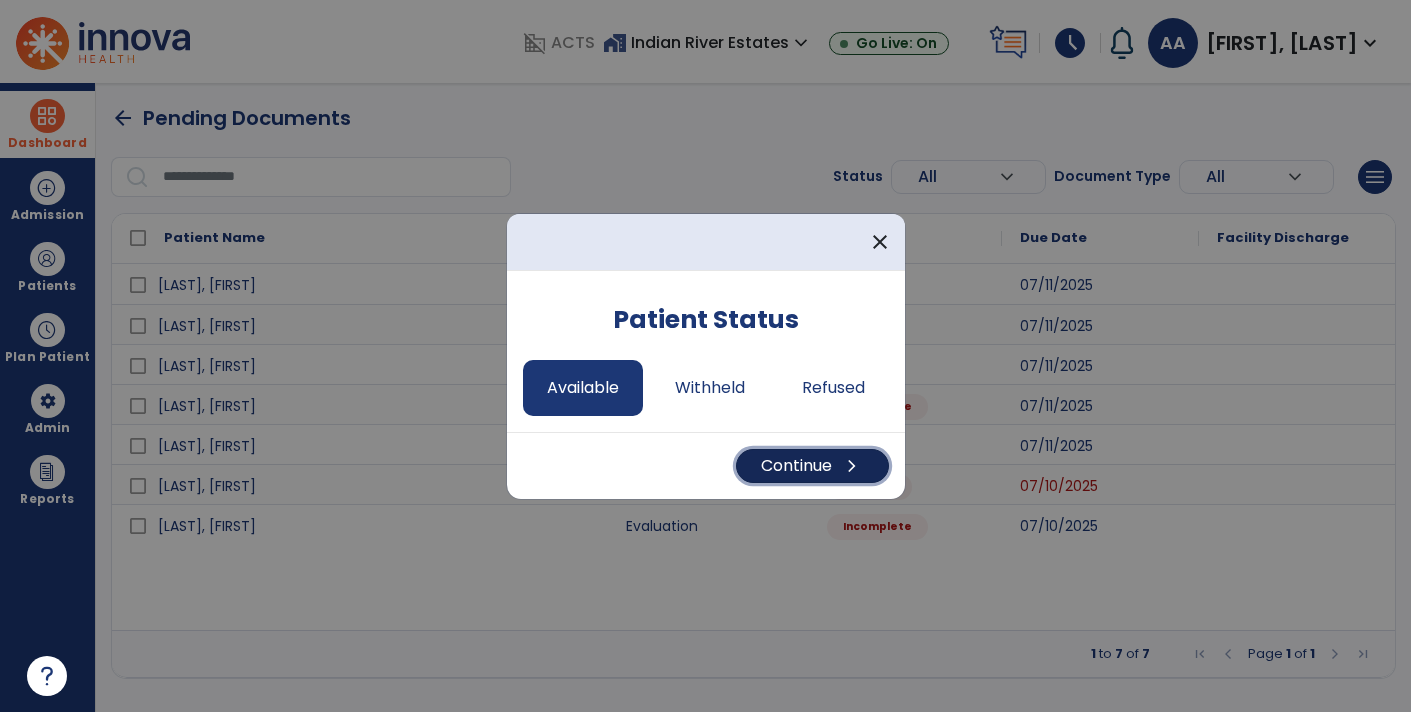 click on "Continue   chevron_right" at bounding box center [812, 466] 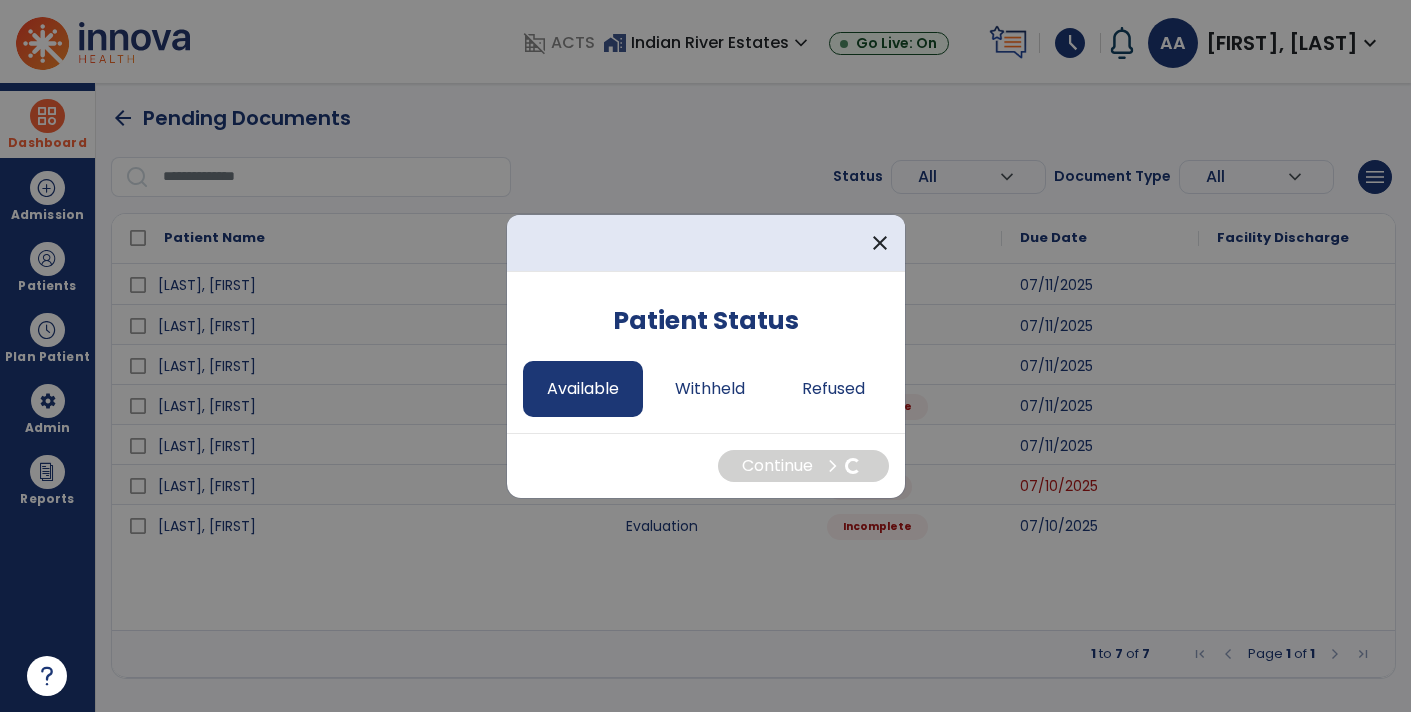 select on "*" 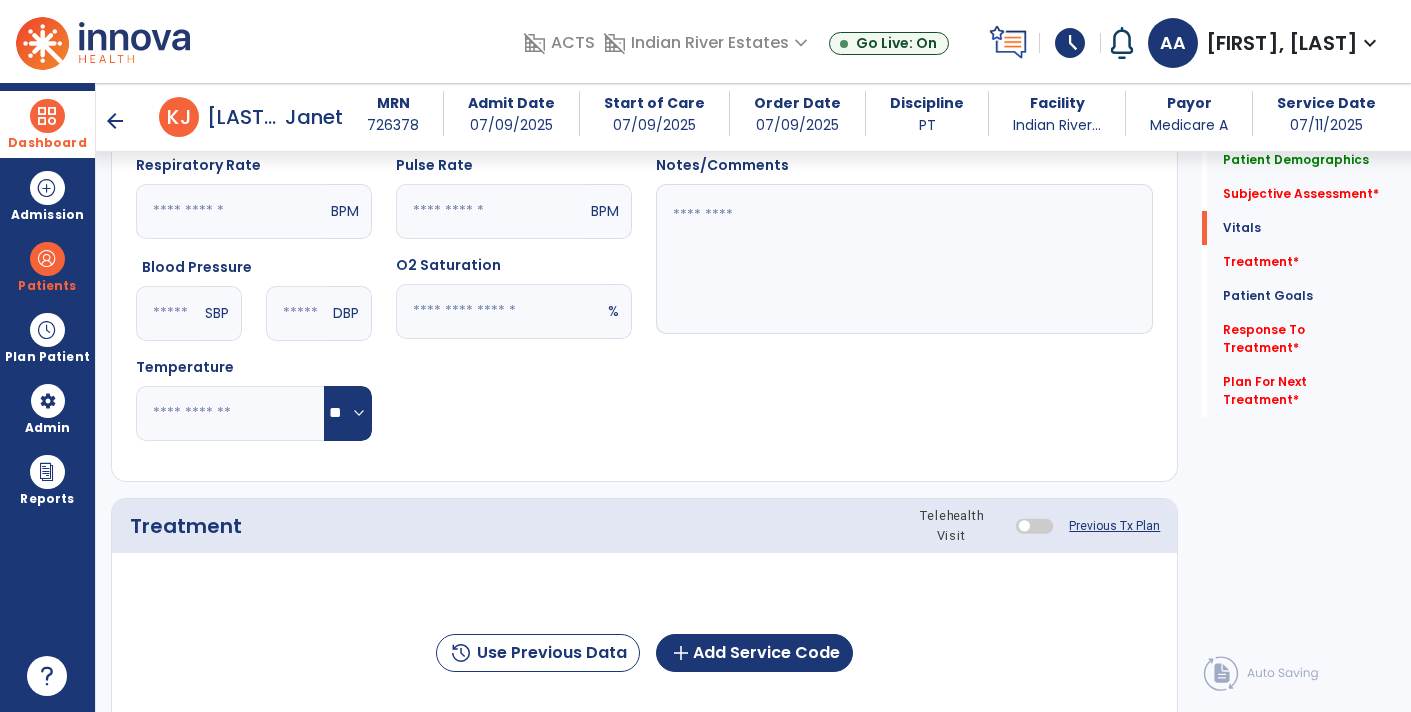 scroll, scrollTop: 746, scrollLeft: 0, axis: vertical 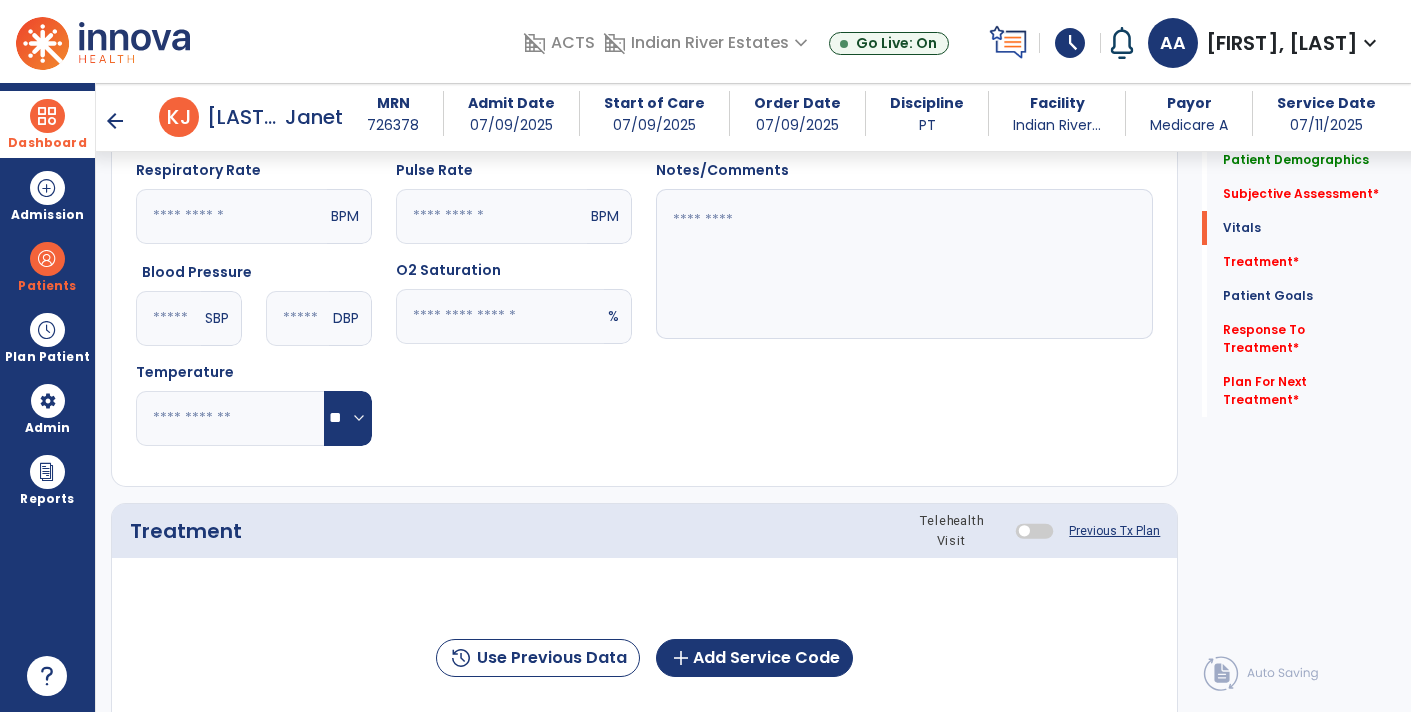 click 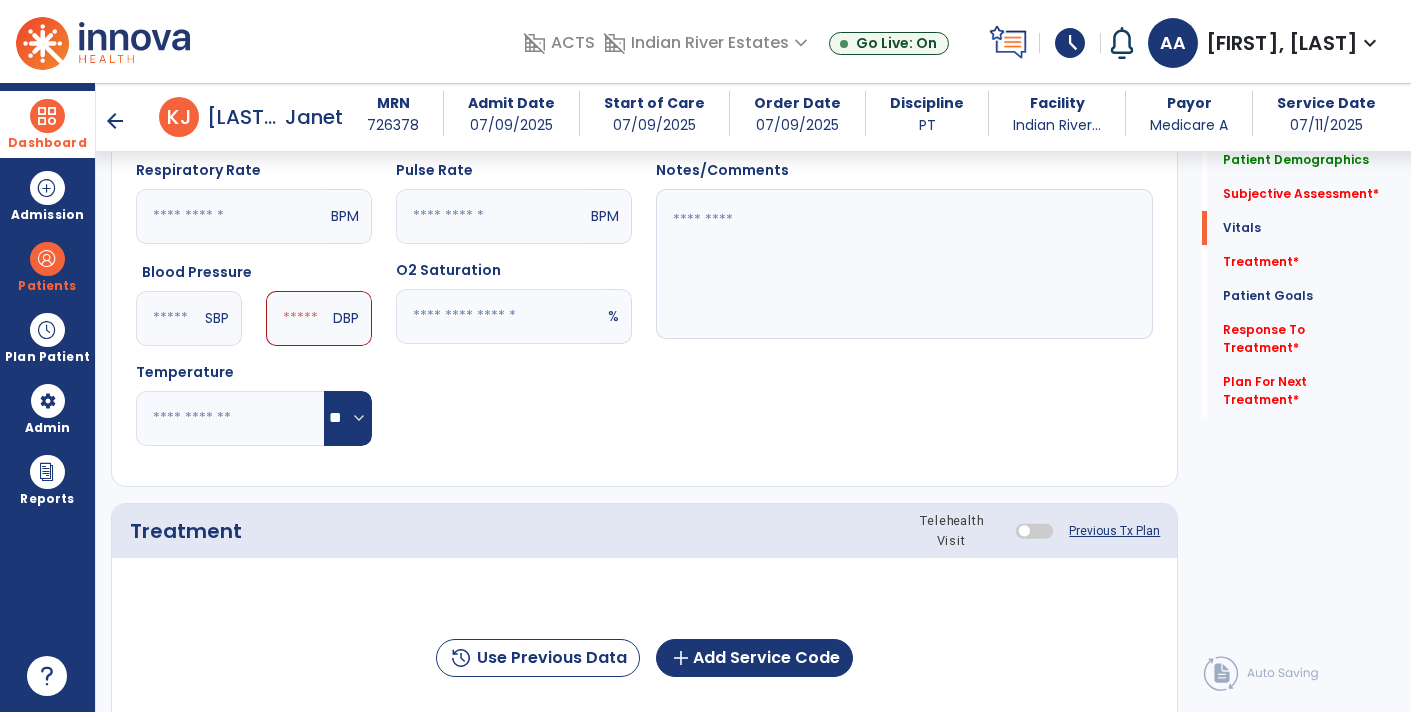 type on "***" 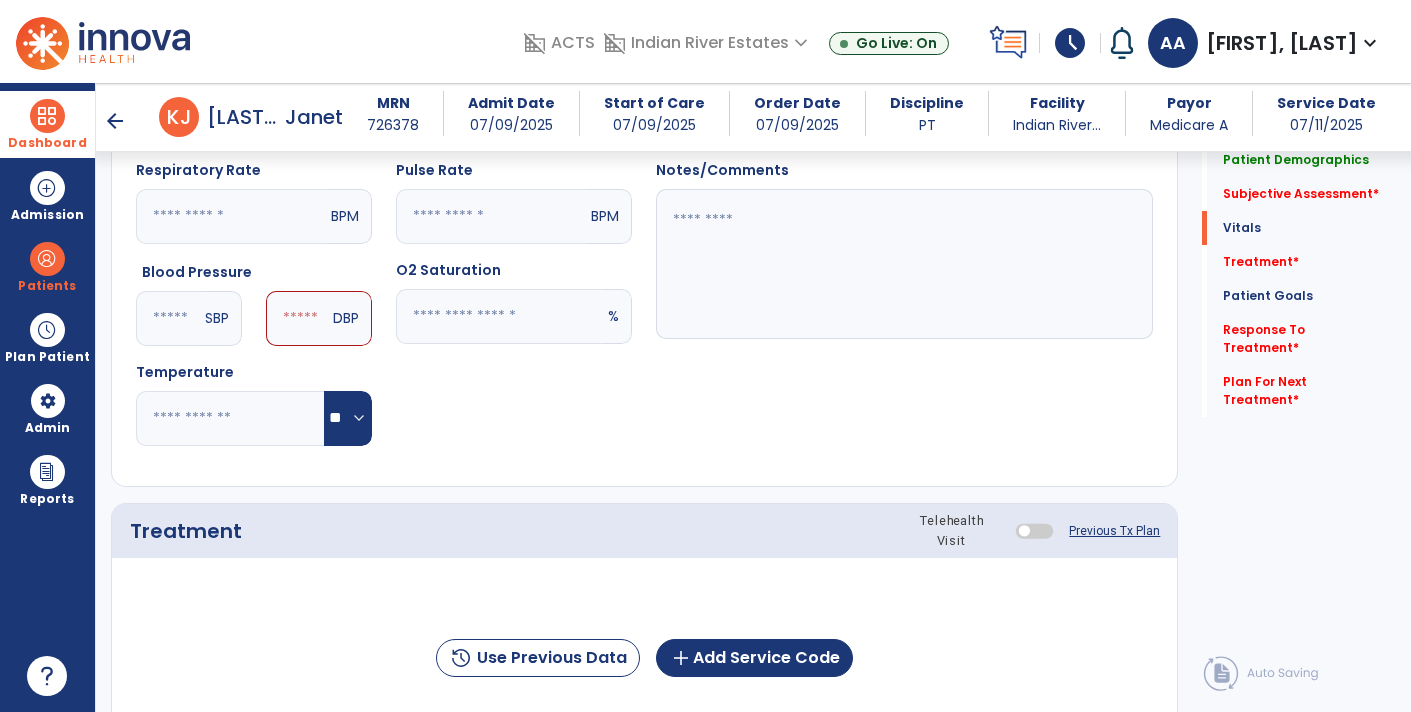 click 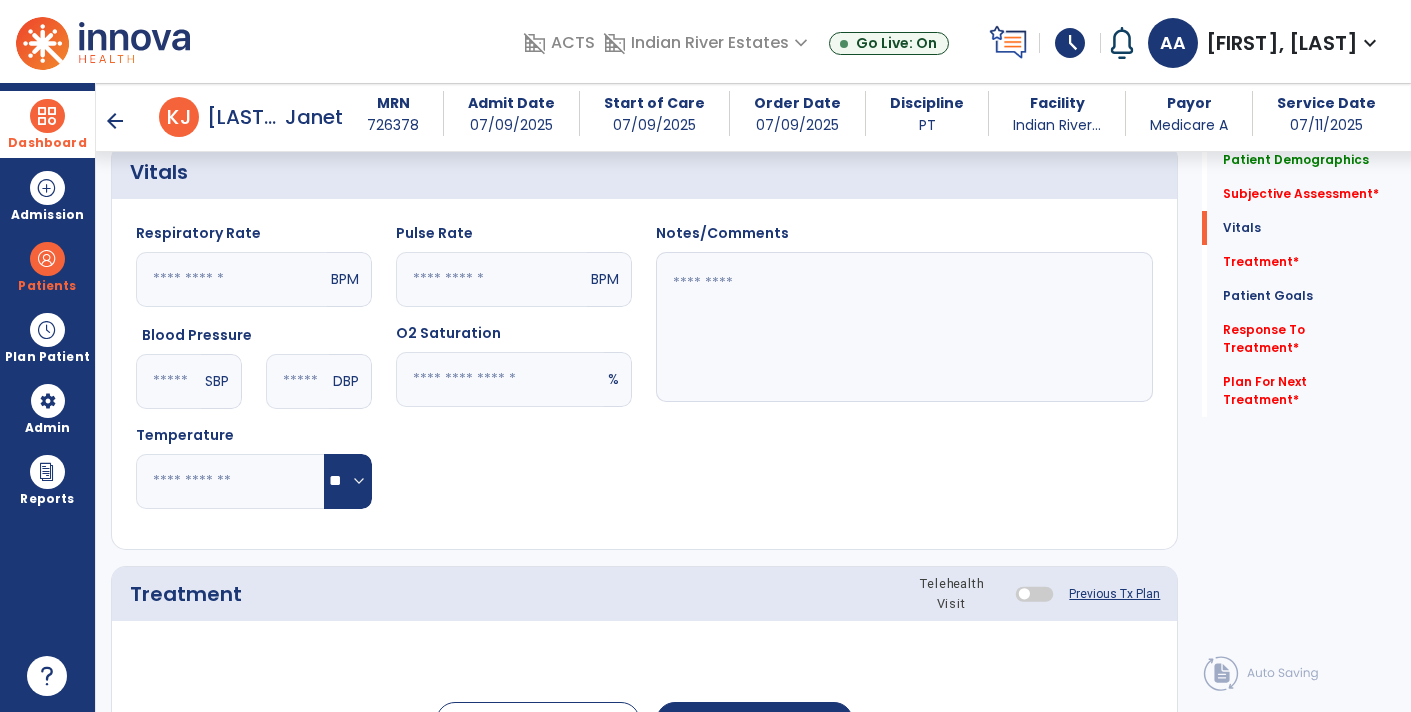 scroll, scrollTop: 681, scrollLeft: 0, axis: vertical 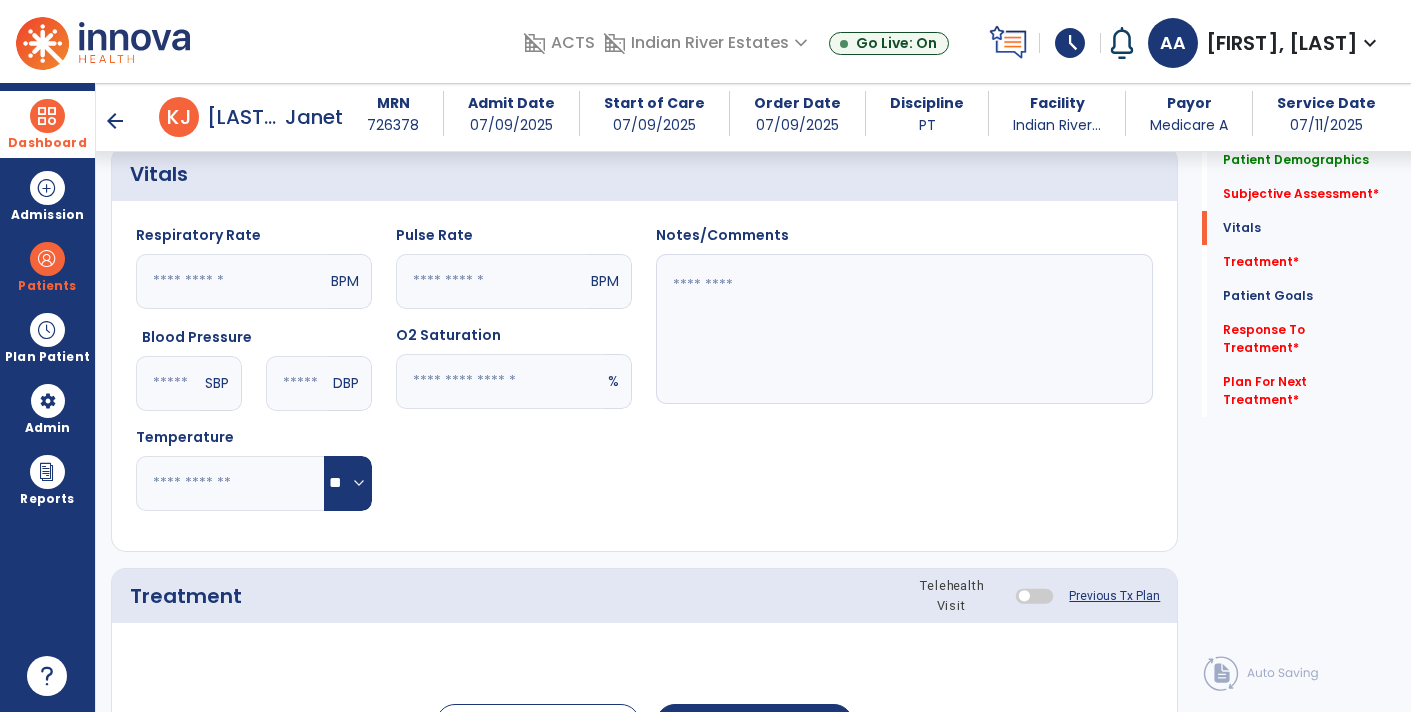 type on "**" 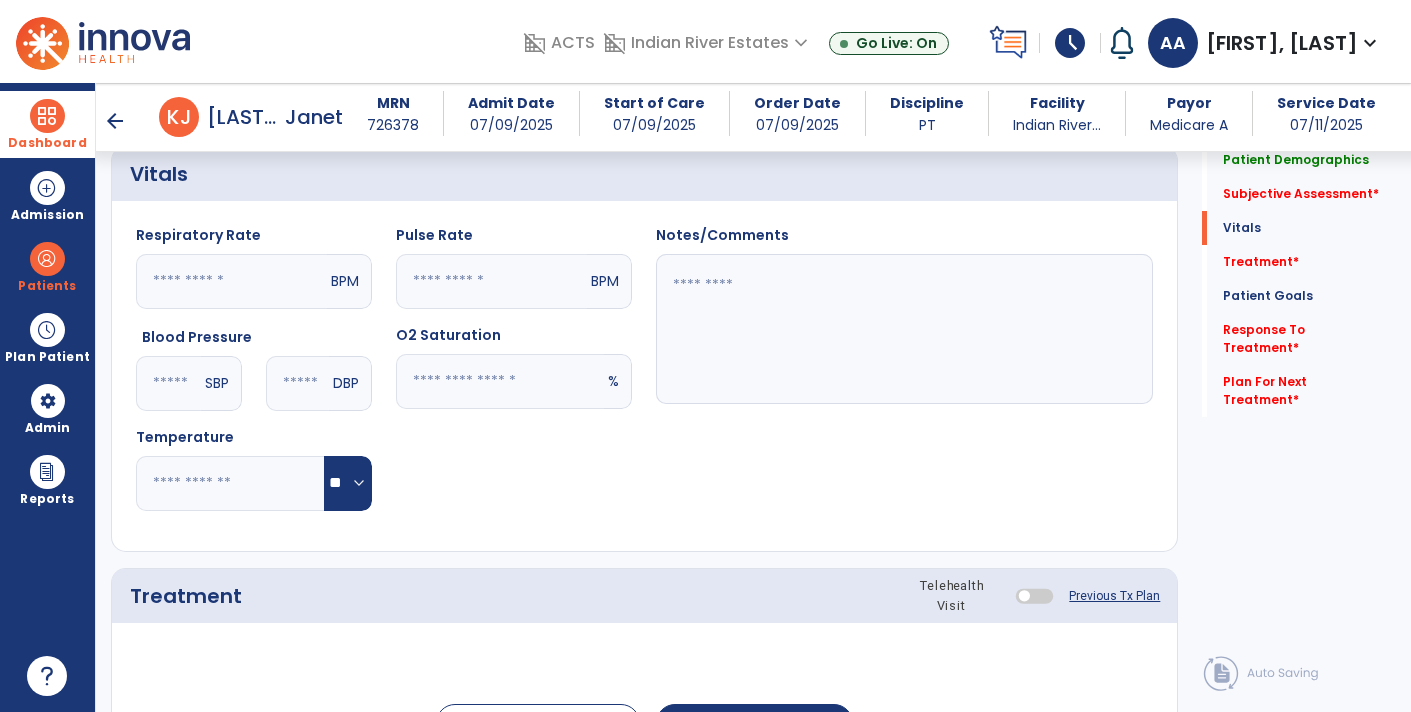 click 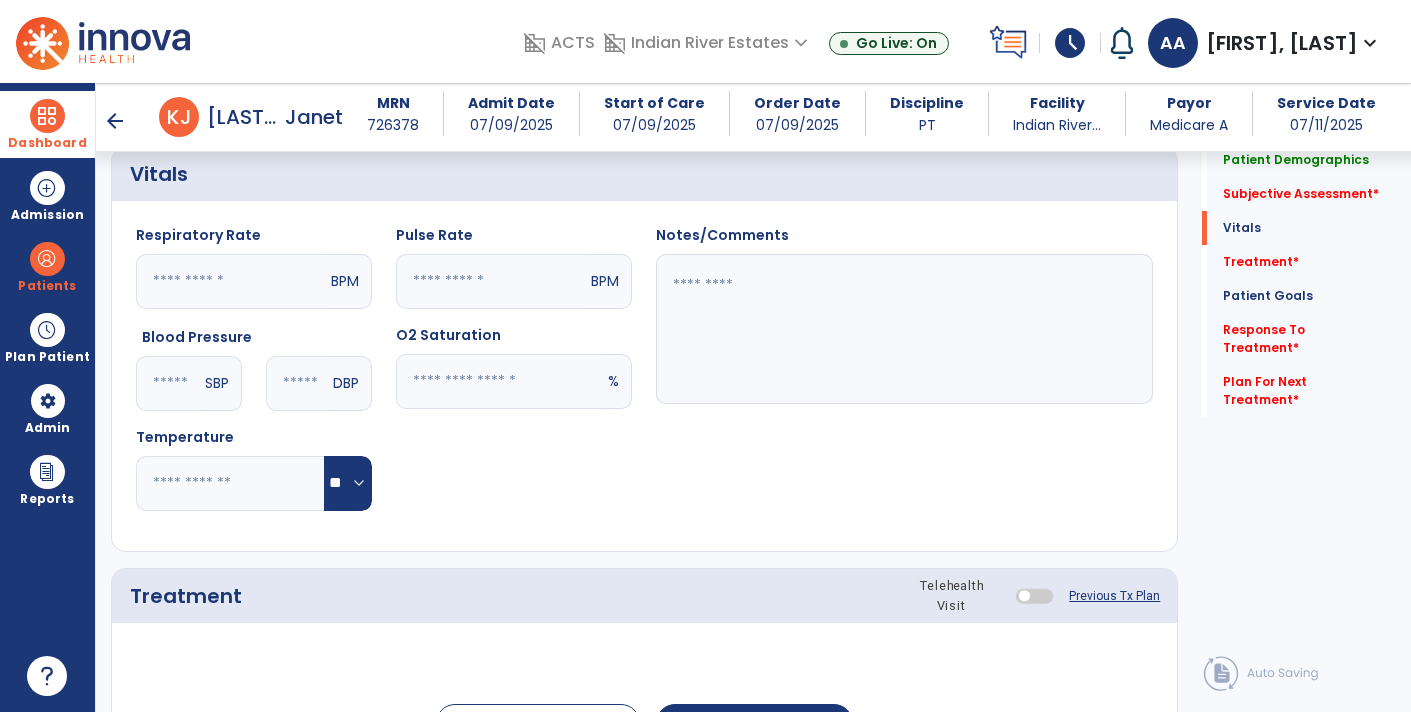 click 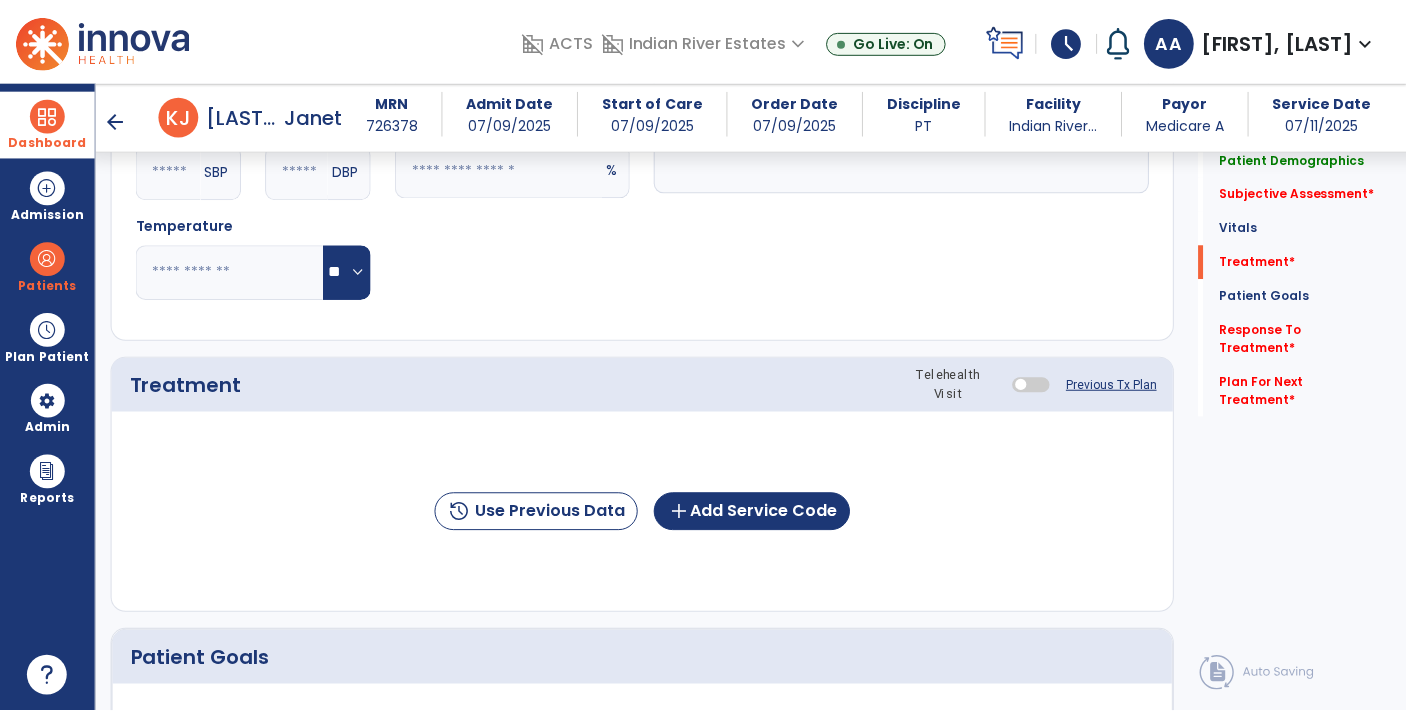 scroll, scrollTop: 920, scrollLeft: 0, axis: vertical 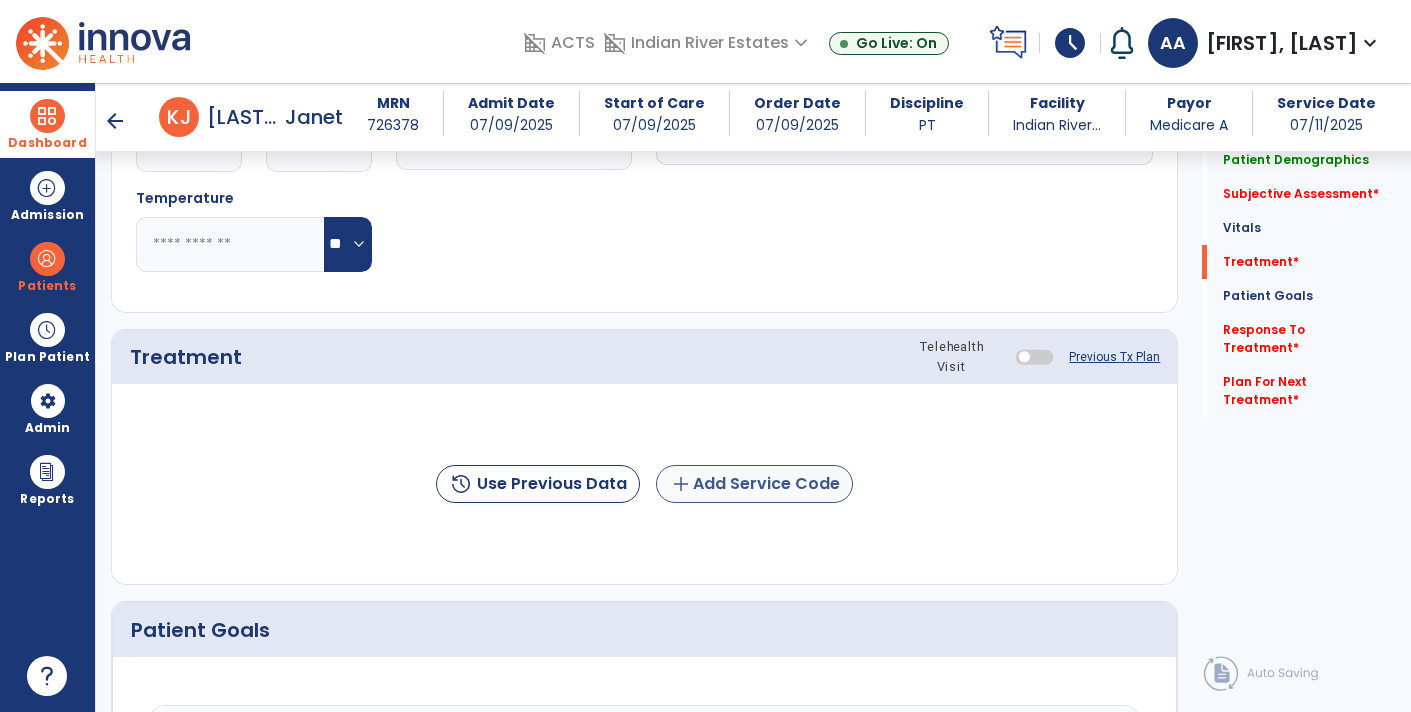 type on "**" 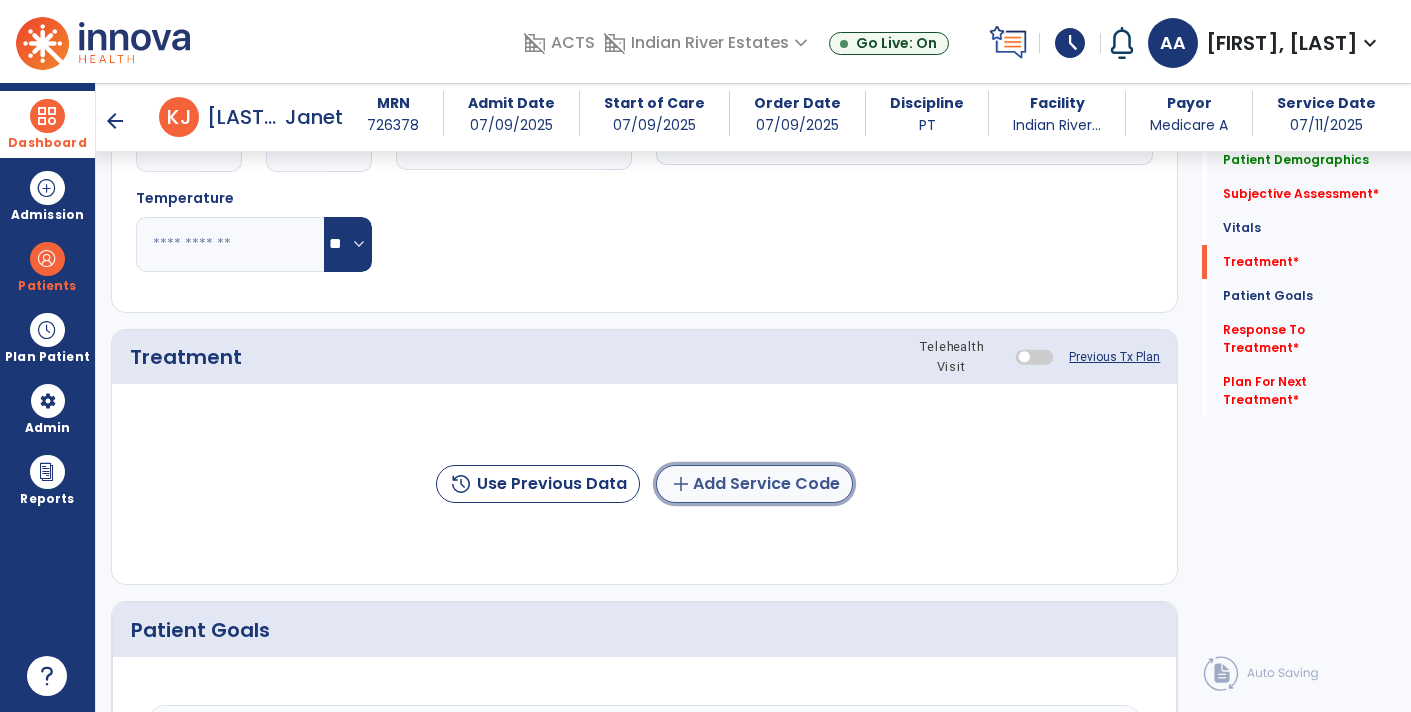 click on "add  Add Service Code" 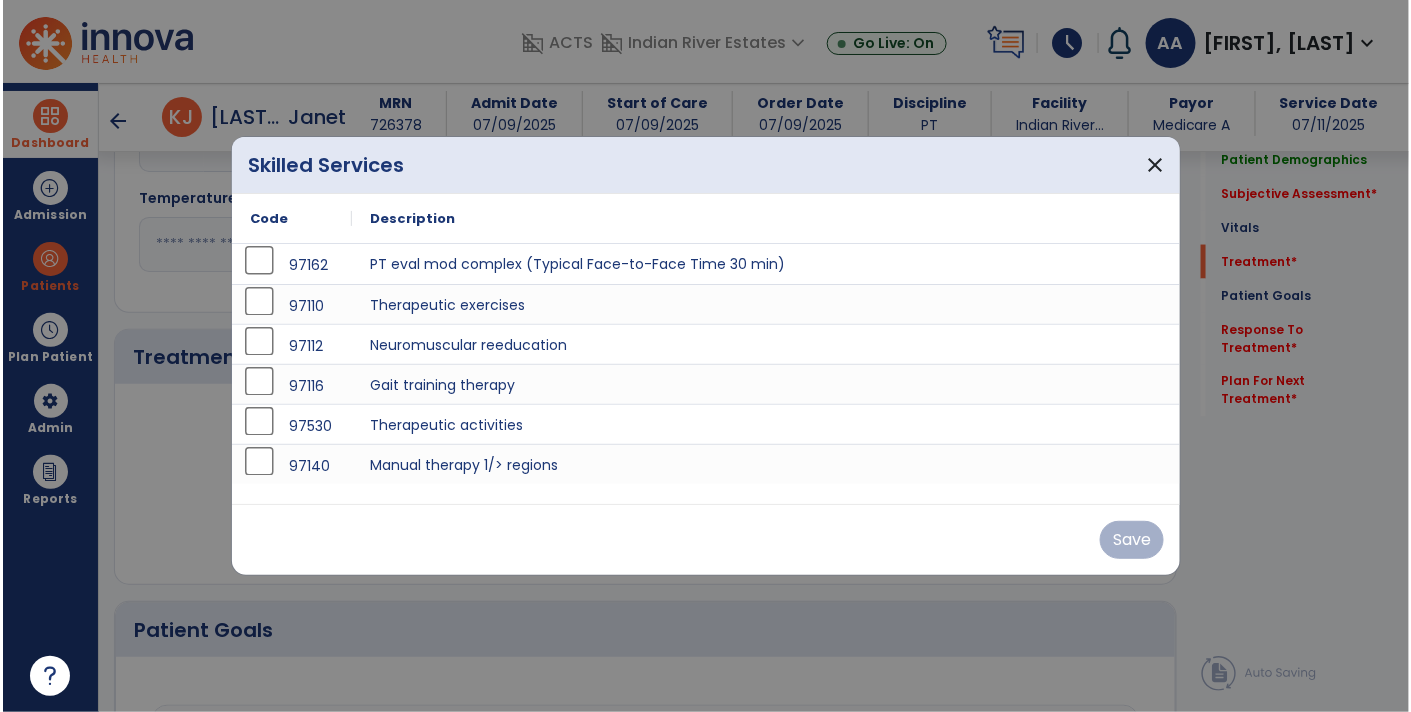 scroll, scrollTop: 920, scrollLeft: 0, axis: vertical 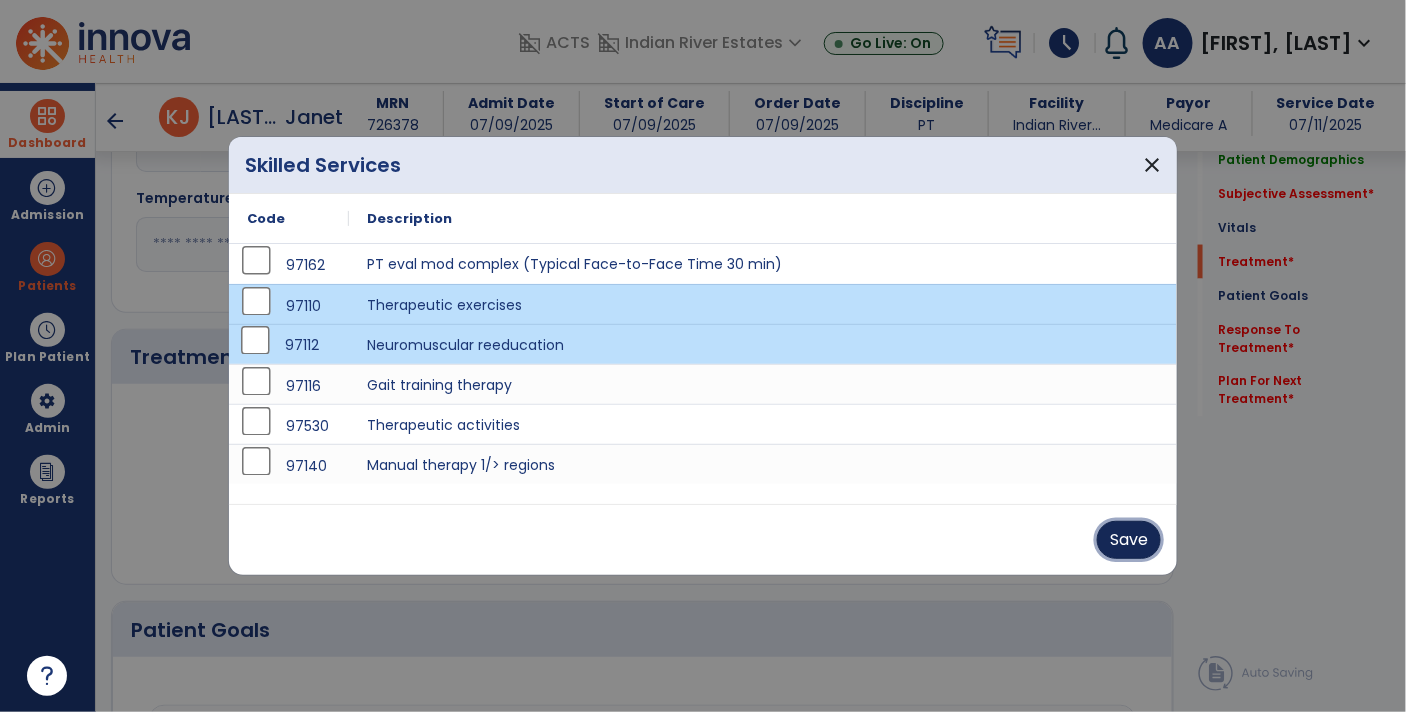 click on "Save" at bounding box center (1129, 540) 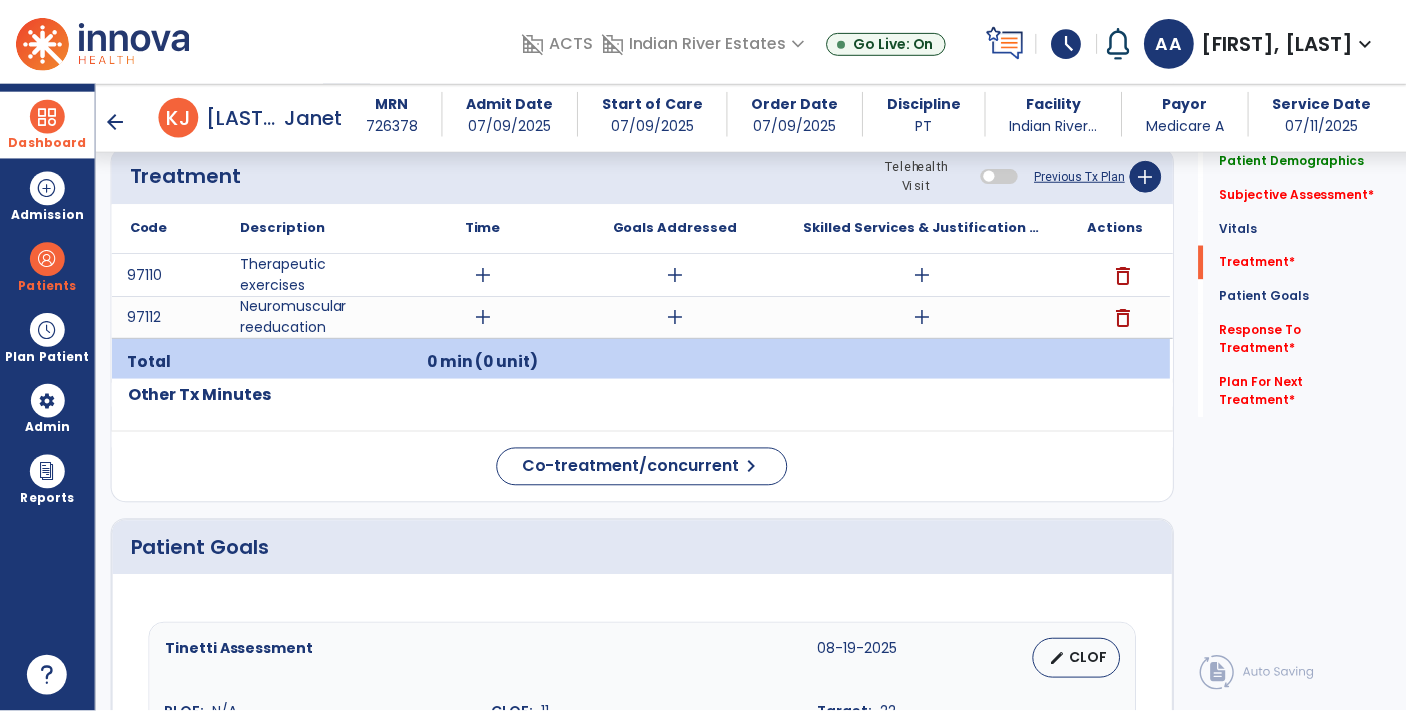 scroll, scrollTop: 1106, scrollLeft: 0, axis: vertical 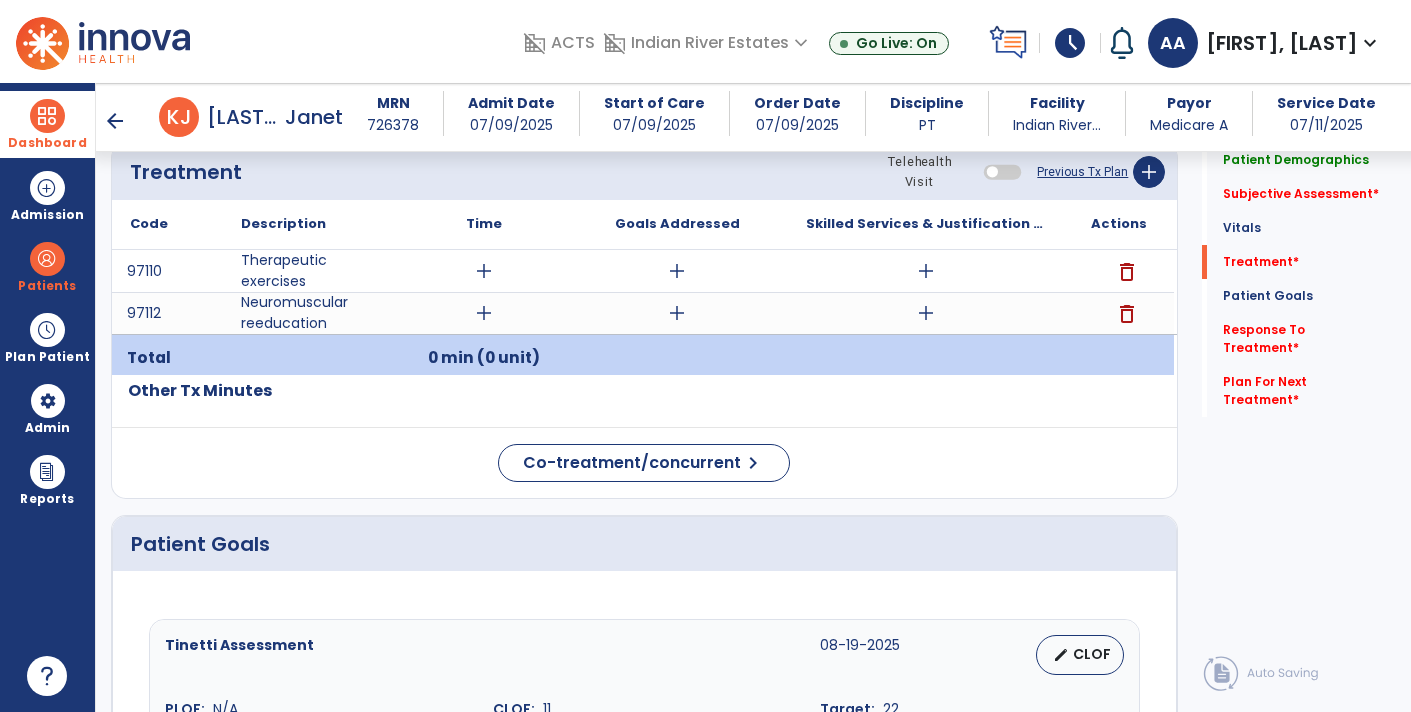 click on "Patient Demographics  Medical Diagnosis   Treatment Diagnosis   Precautions   Contraindications
Code
Description
Pdpm Clinical Category
I67.9 to" 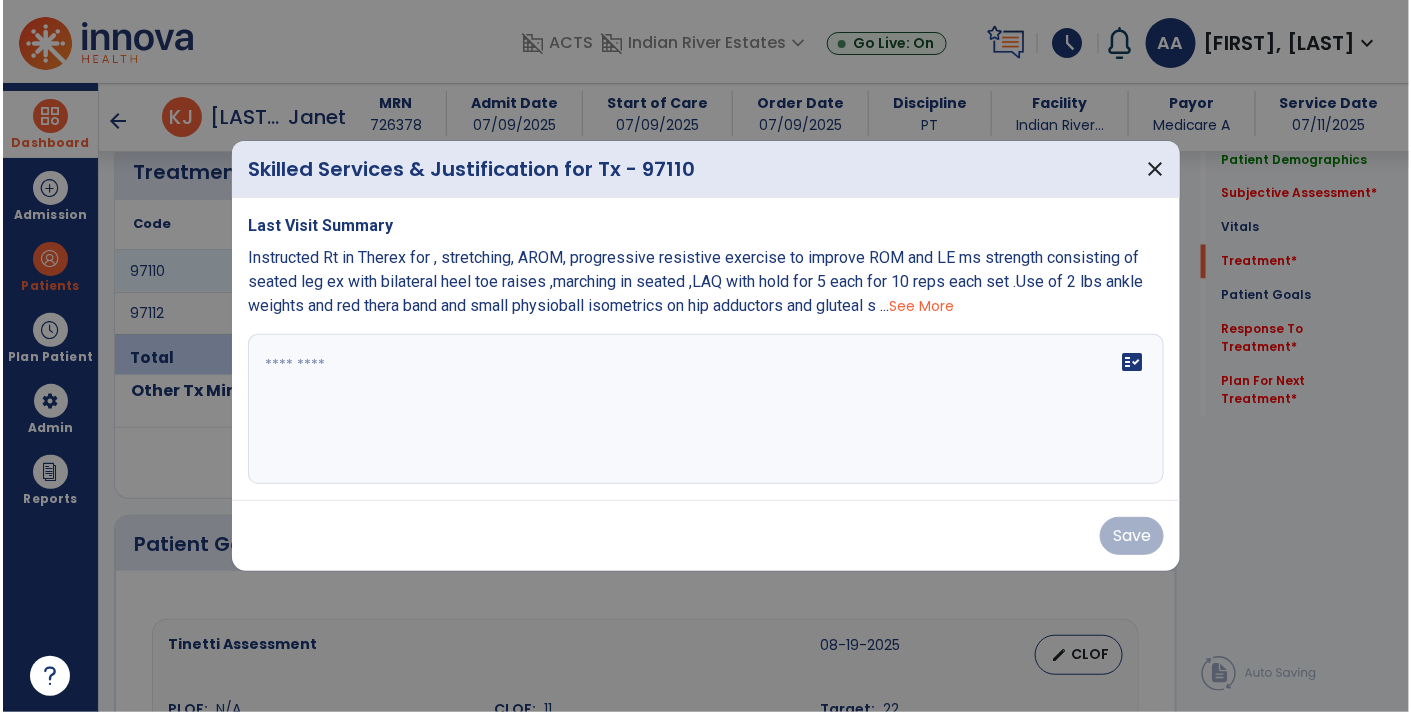 scroll, scrollTop: 1106, scrollLeft: 0, axis: vertical 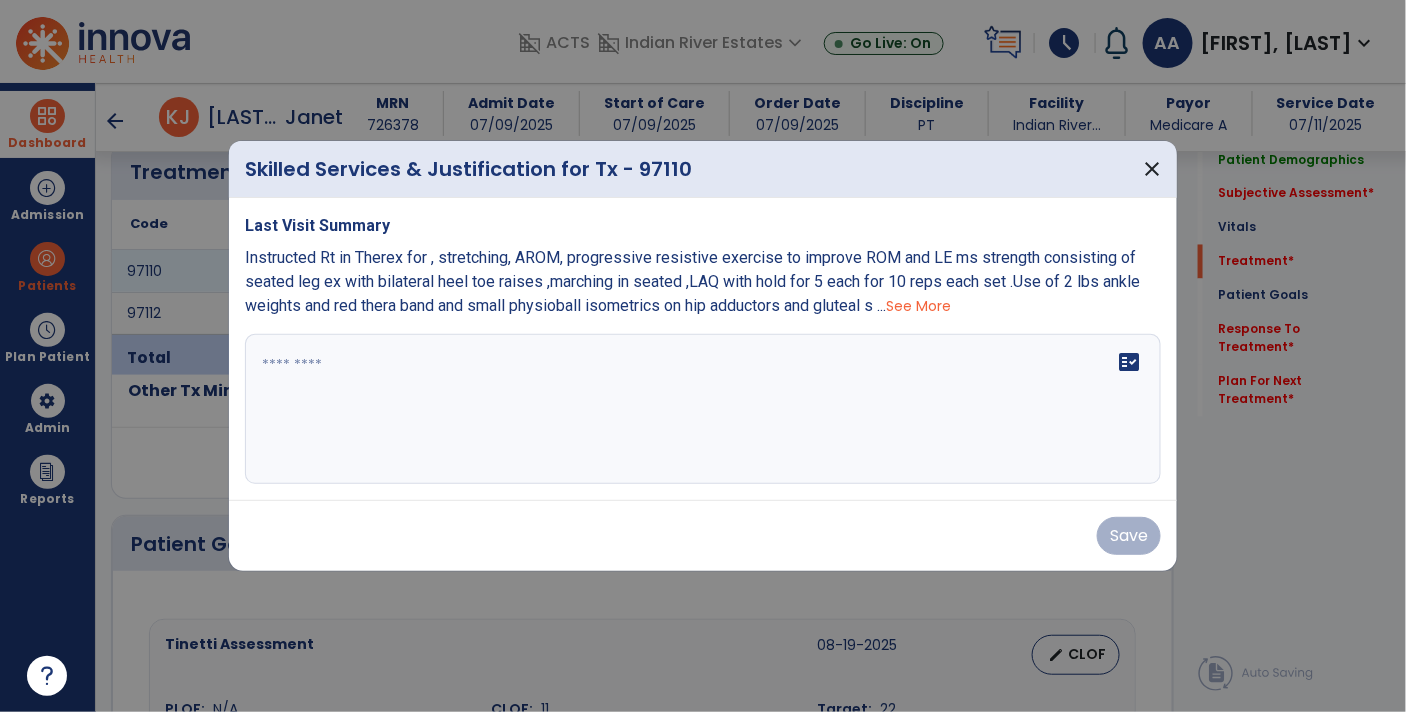 click on "fact_check" at bounding box center [703, 409] 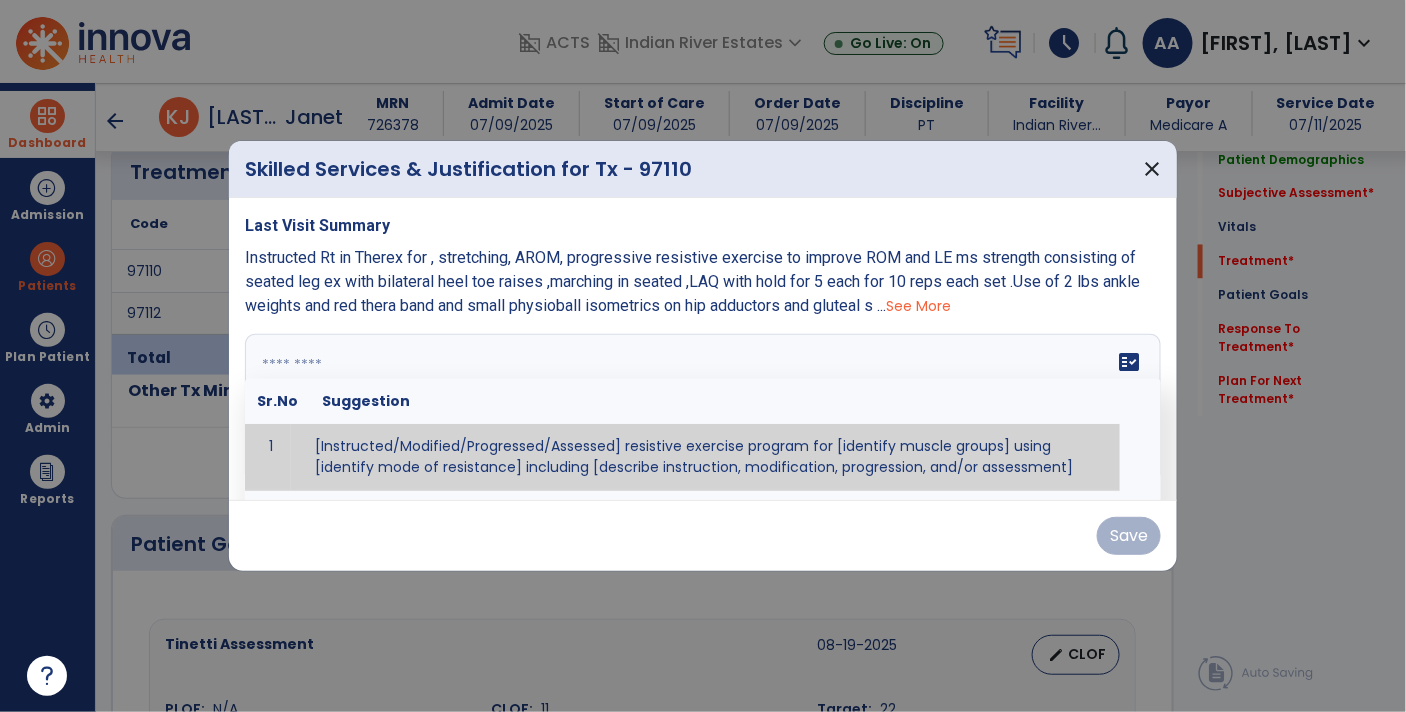click 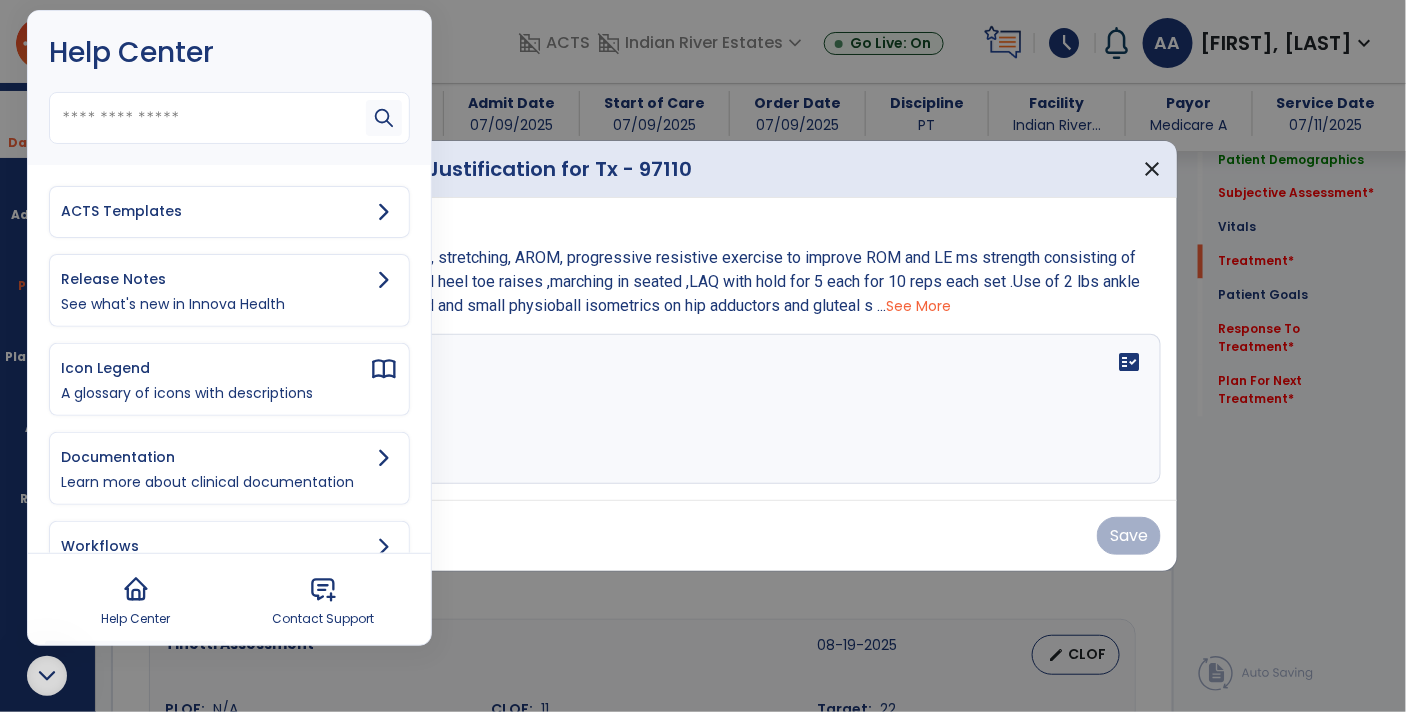click on "ACTS Templates" at bounding box center [215, 211] 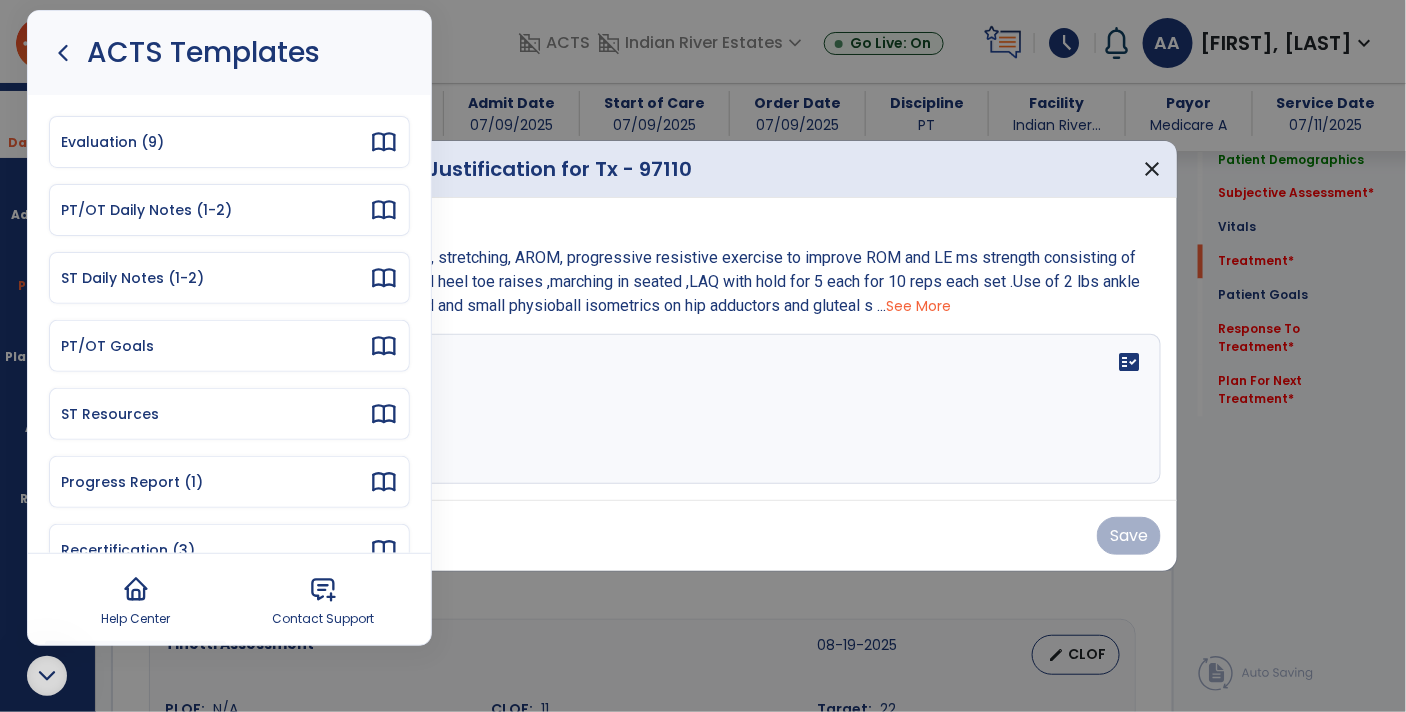 click on "PT/OT Daily Notes (1-2)" at bounding box center [215, 210] 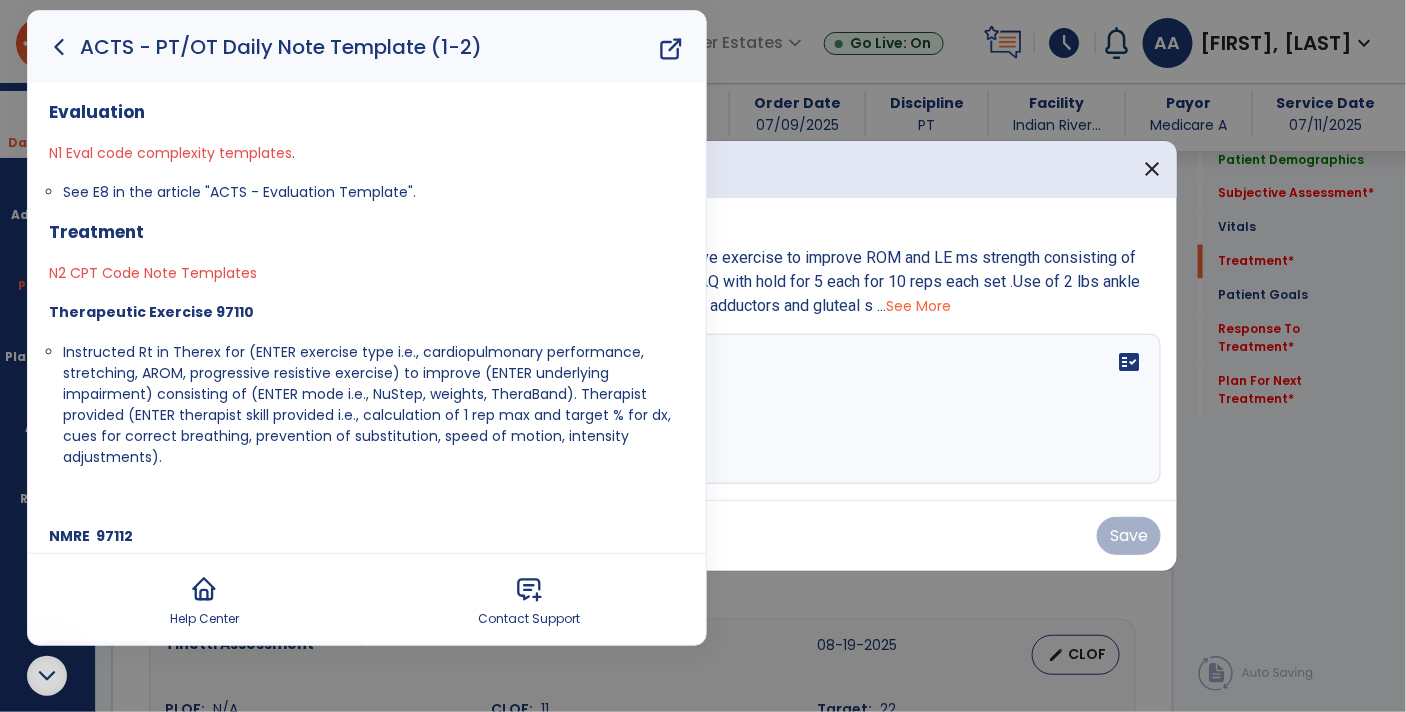 drag, startPoint x: 57, startPoint y: 353, endPoint x: 171, endPoint y: 454, distance: 152.30562 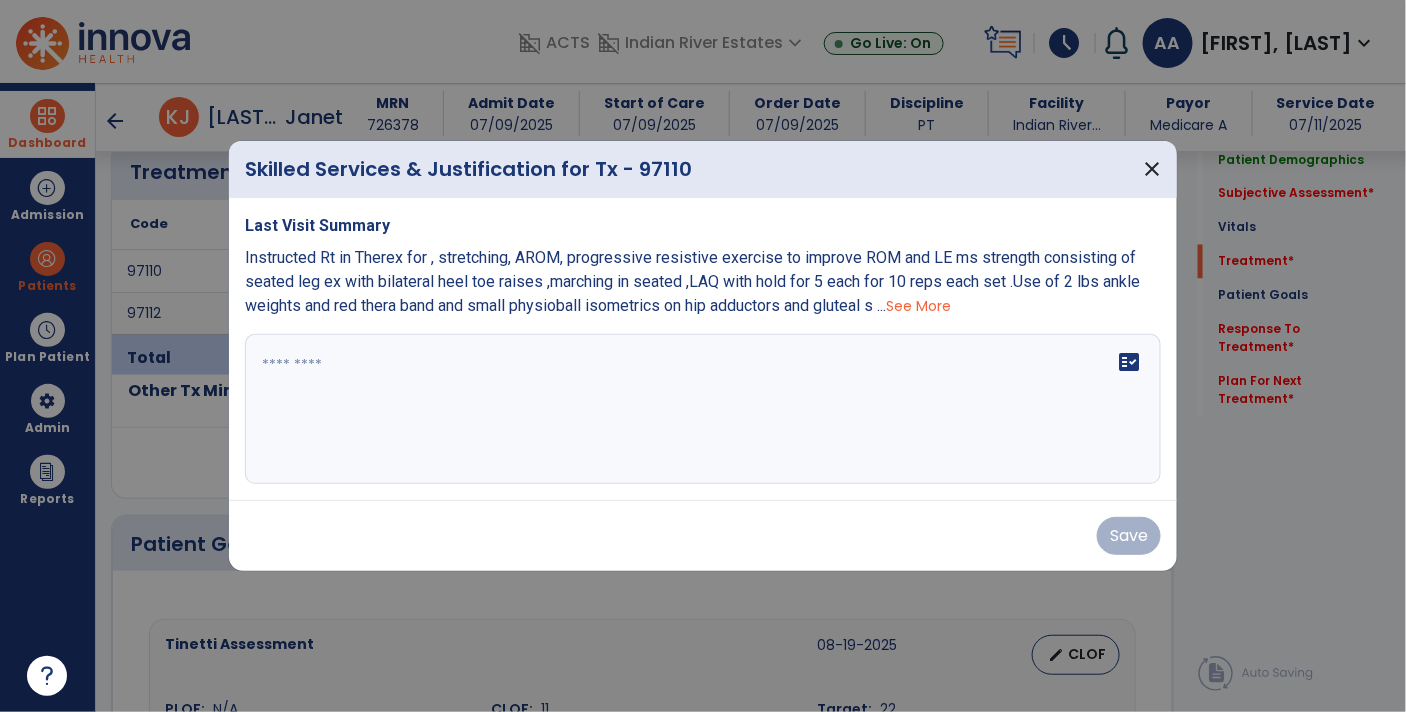 click on "fact_check" at bounding box center (703, 409) 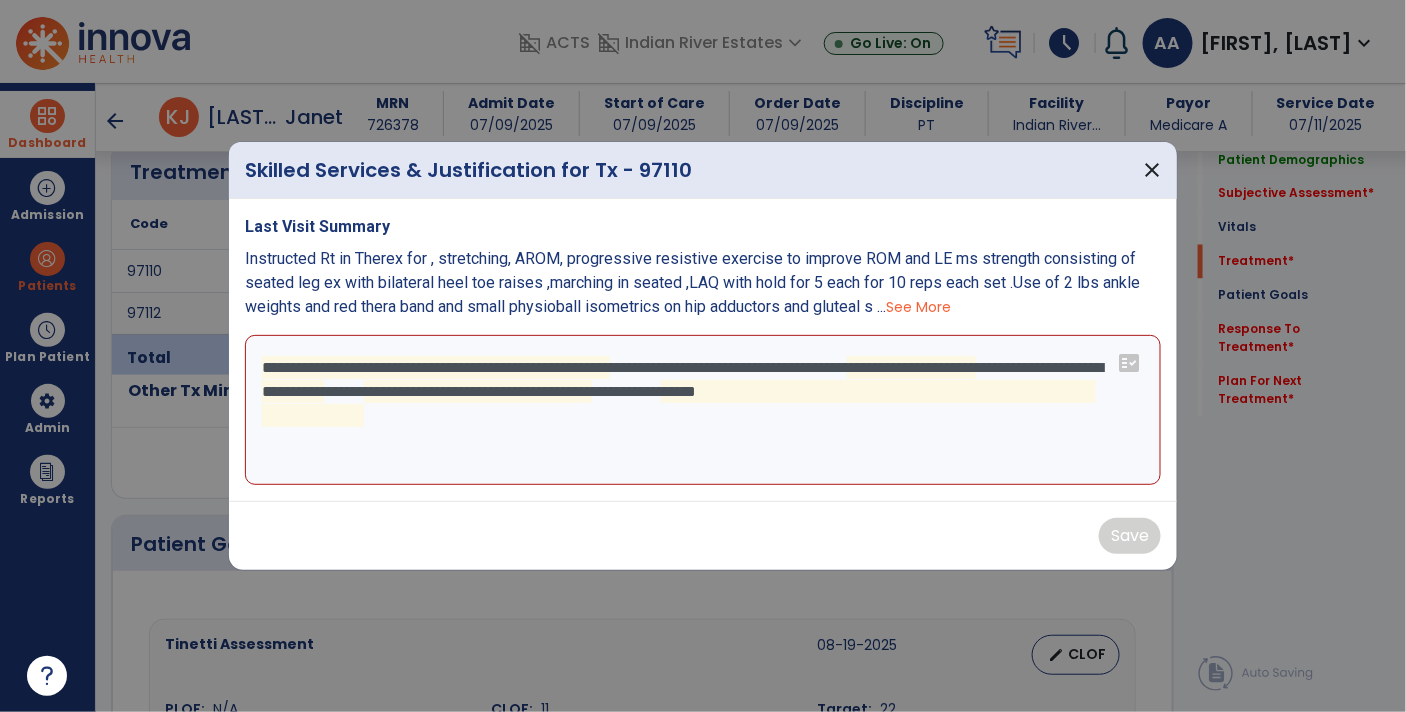 click on "**********" at bounding box center [703, 410] 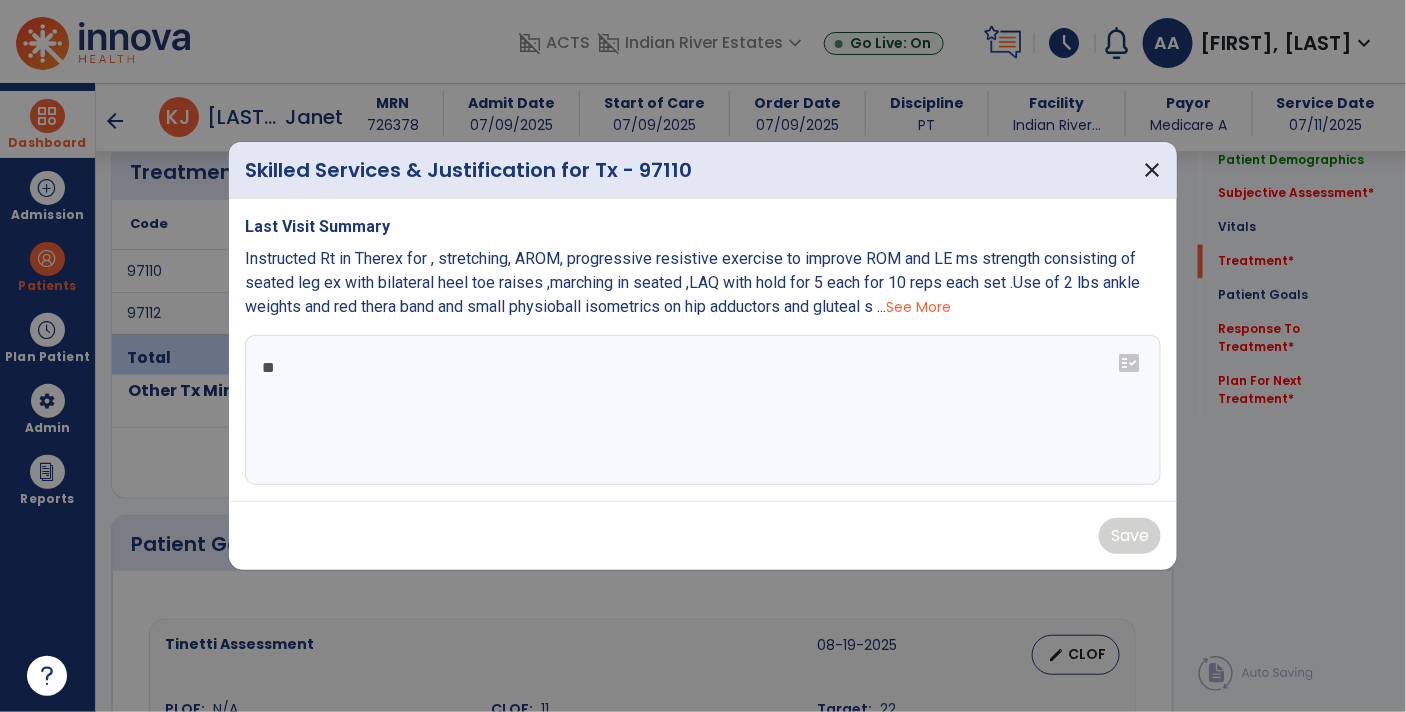 type on "*" 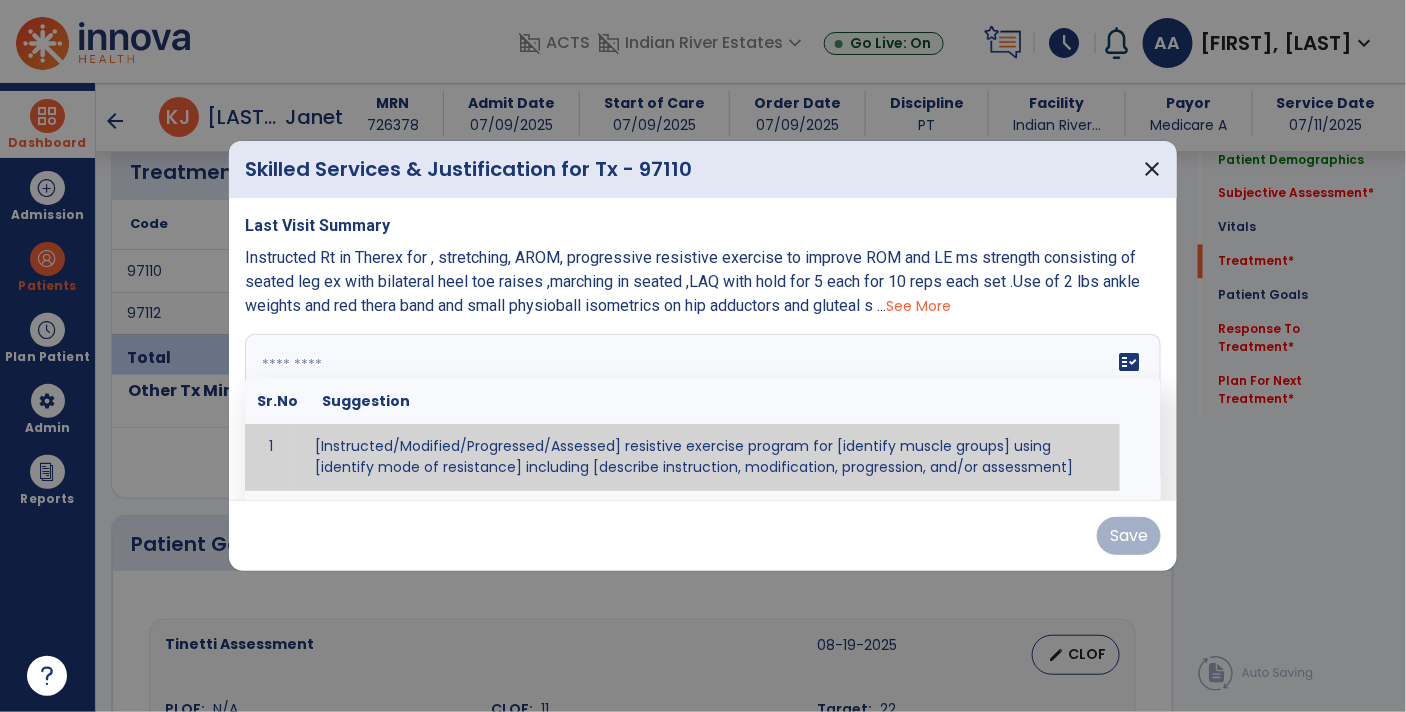 paste on "**********" 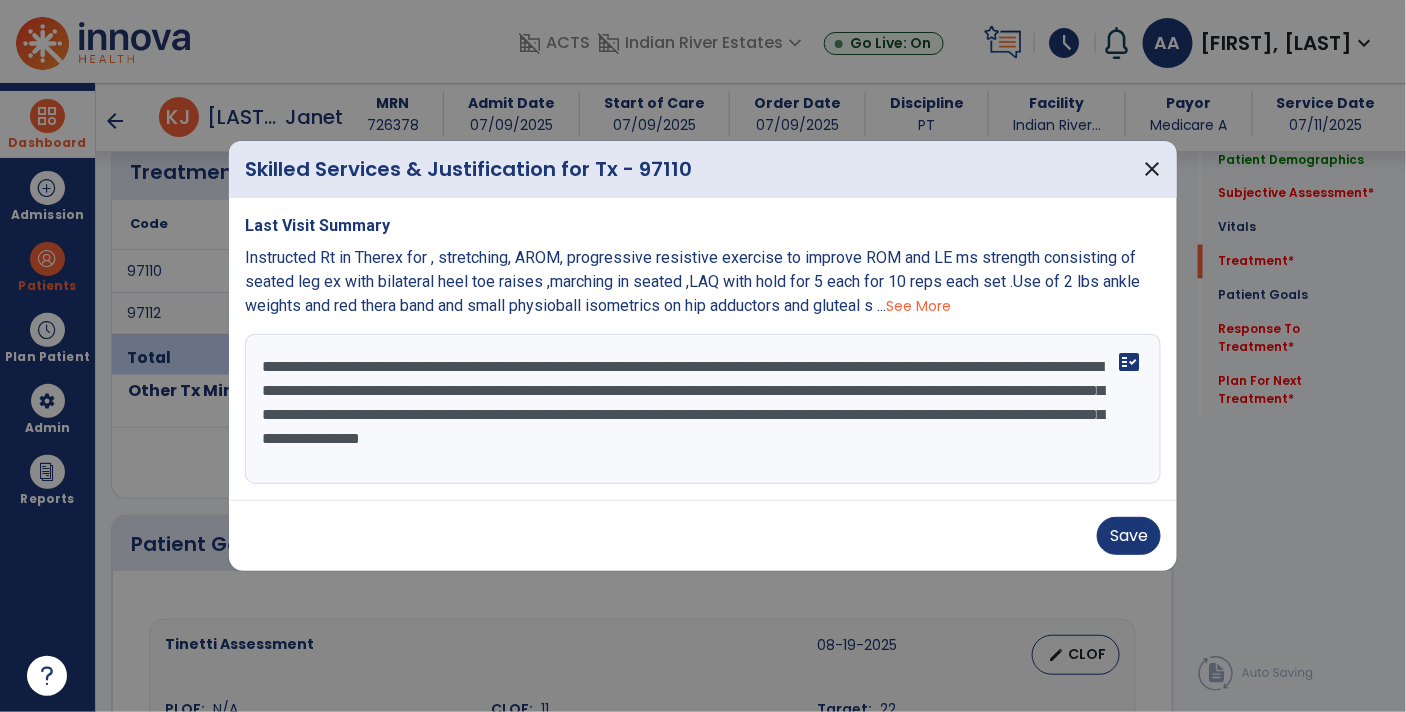 click on "**********" at bounding box center (703, 409) 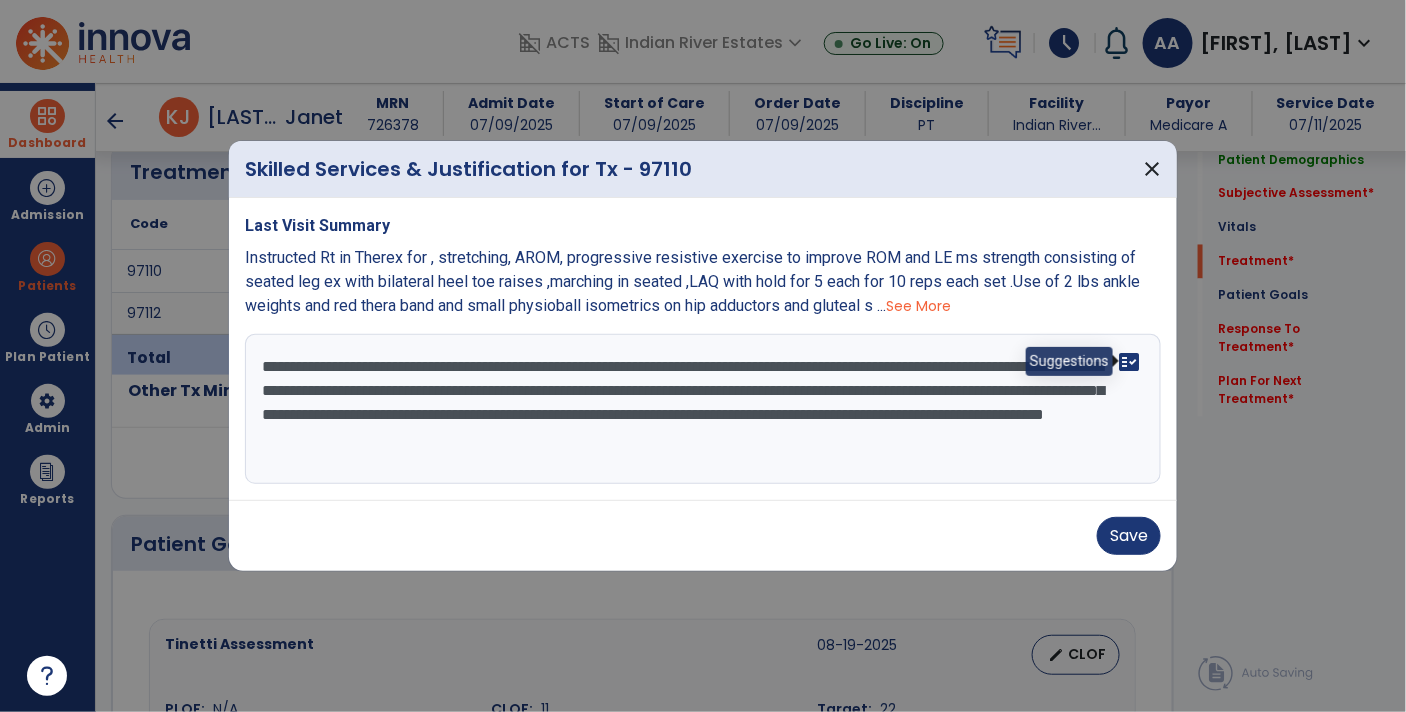 click on "fact_check" at bounding box center [1129, 362] 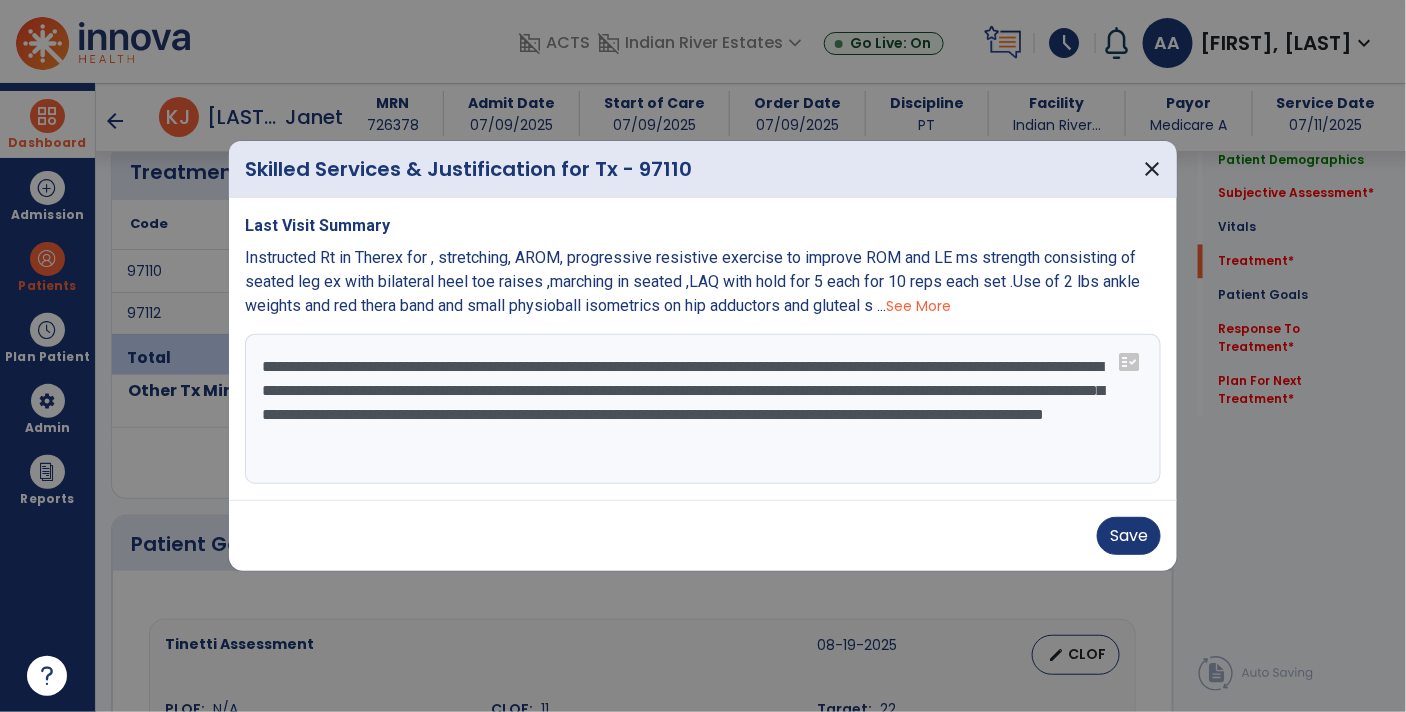click on "**********" at bounding box center (703, 409) 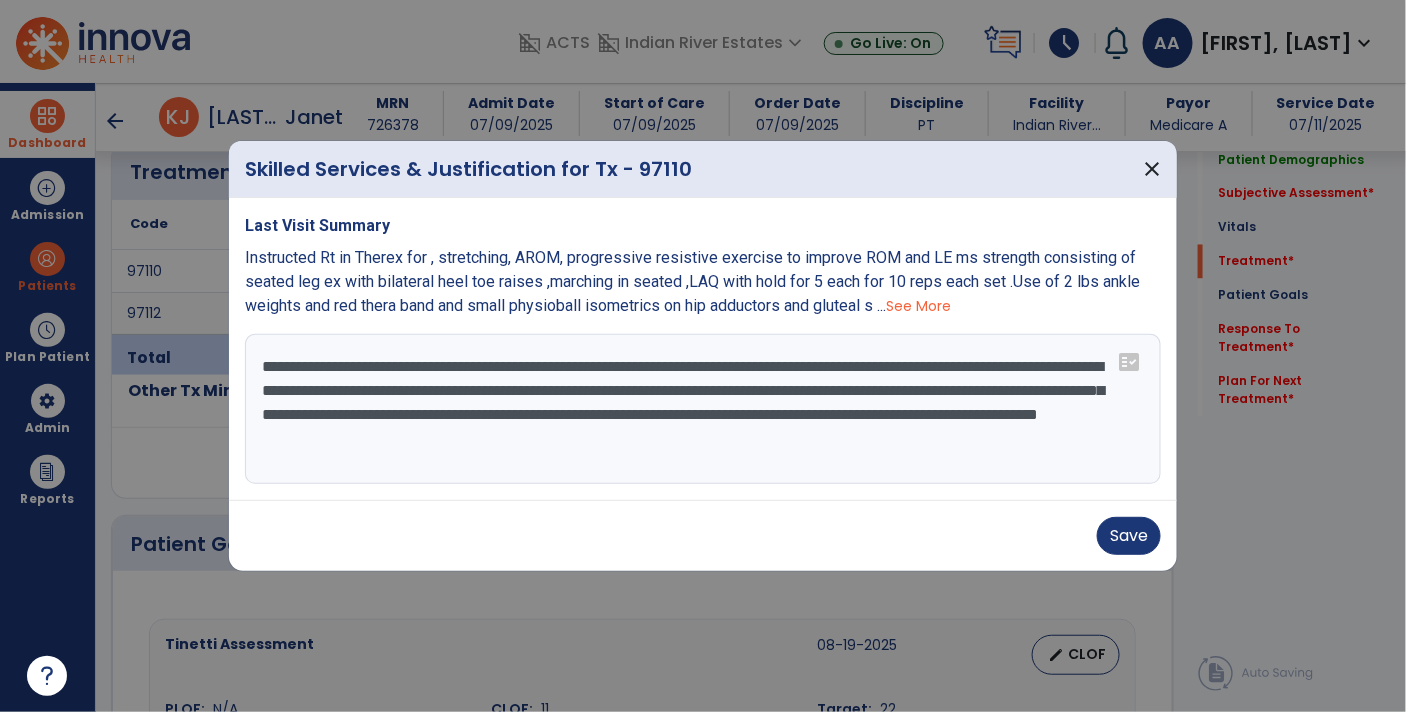 click on "**********" at bounding box center (703, 409) 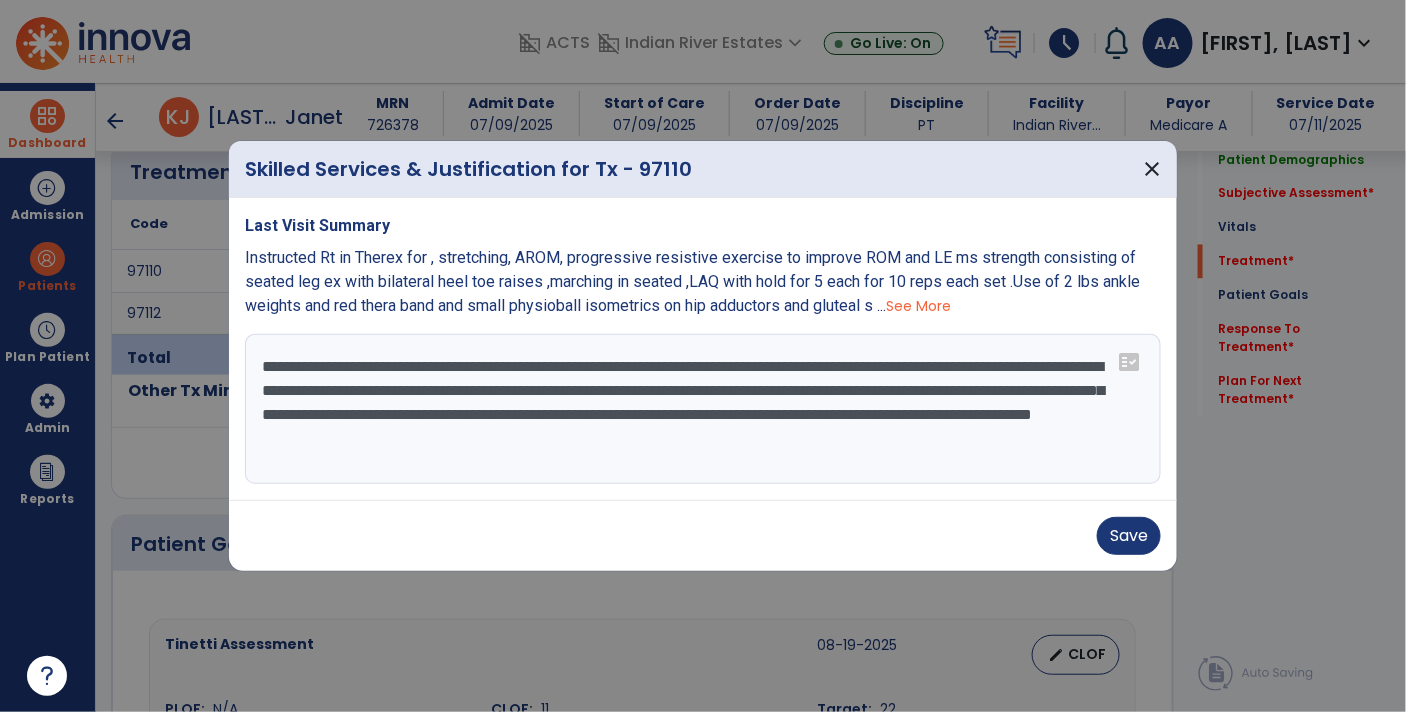 click on "**********" at bounding box center [703, 409] 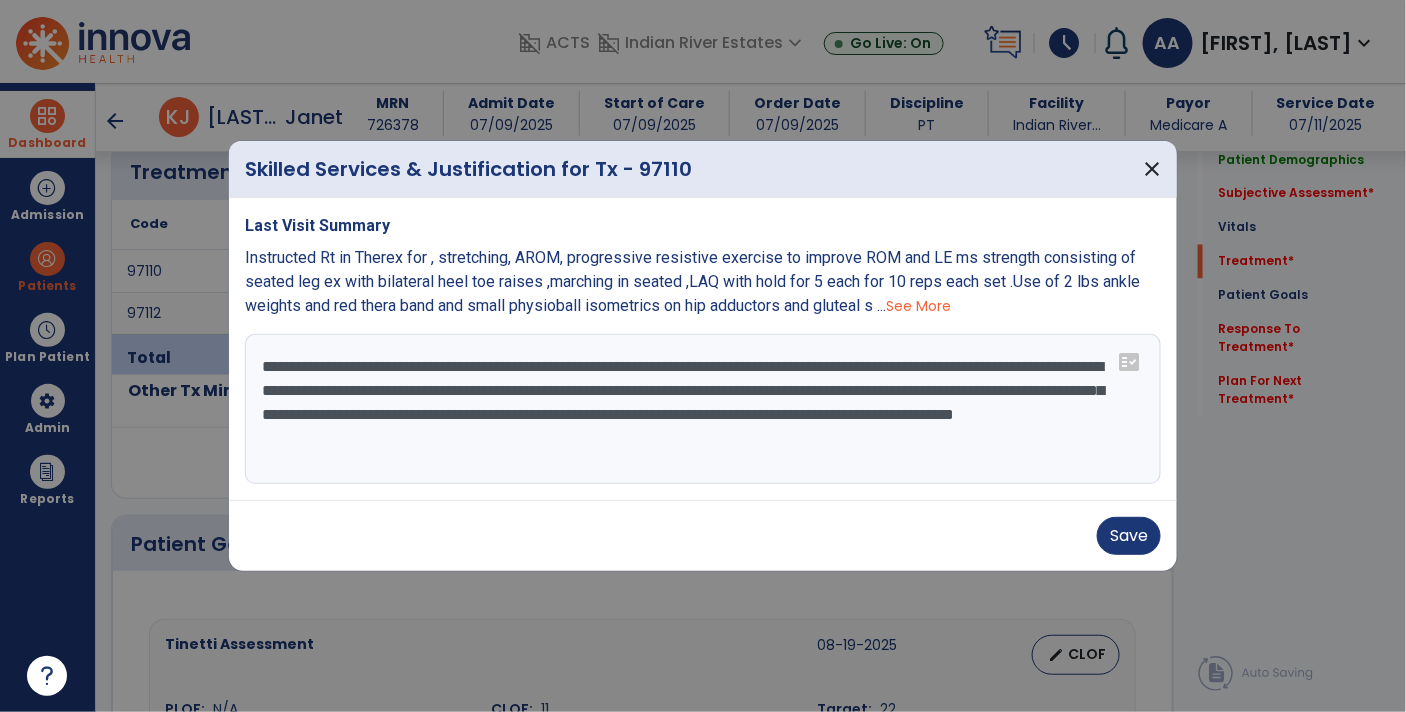 click on "**********" at bounding box center [703, 409] 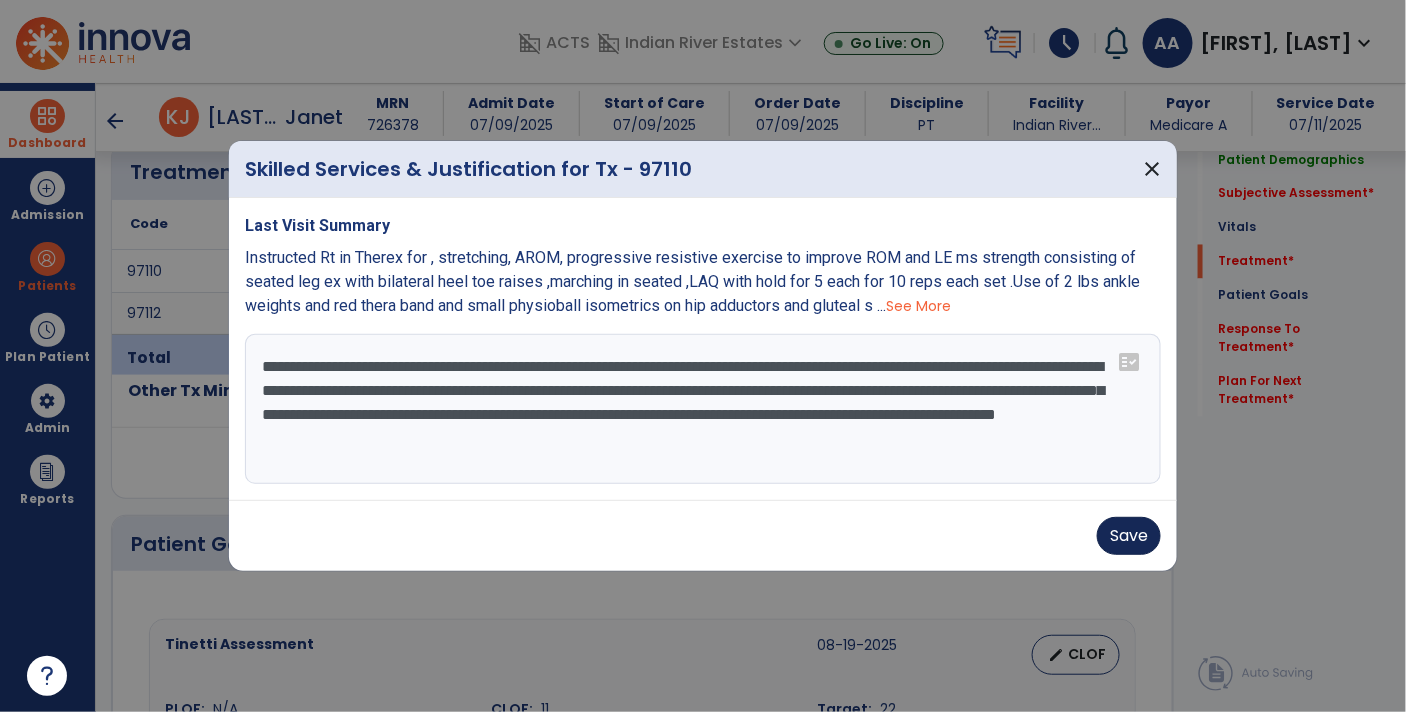 type on "**********" 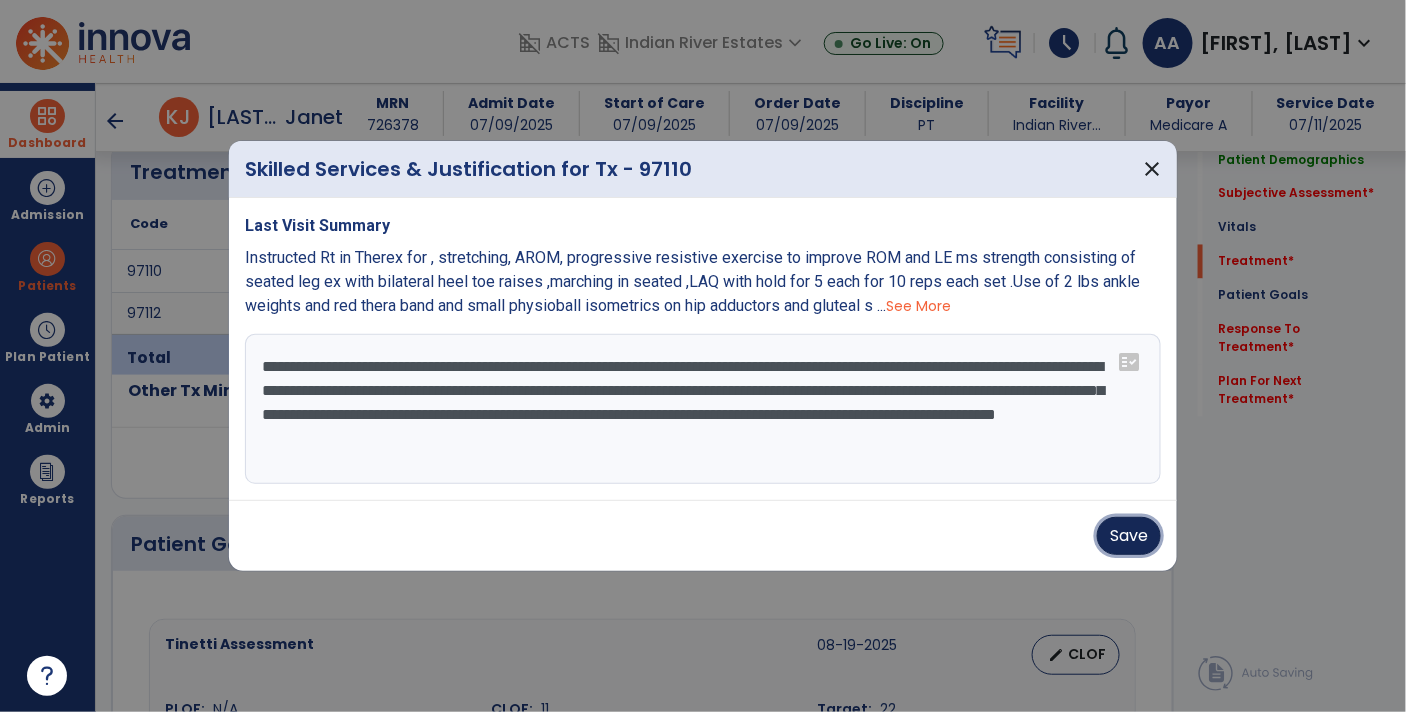 click on "Save" at bounding box center [1129, 536] 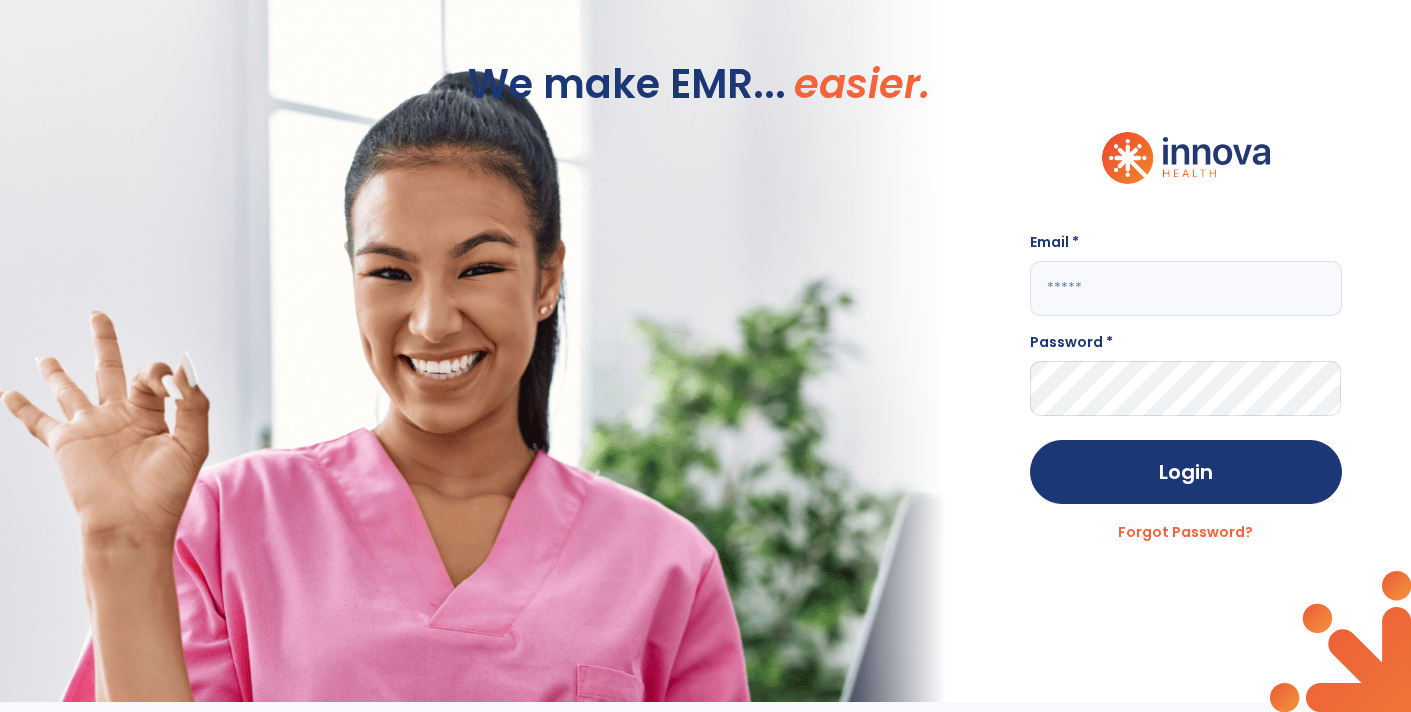 scroll, scrollTop: 0, scrollLeft: 0, axis: both 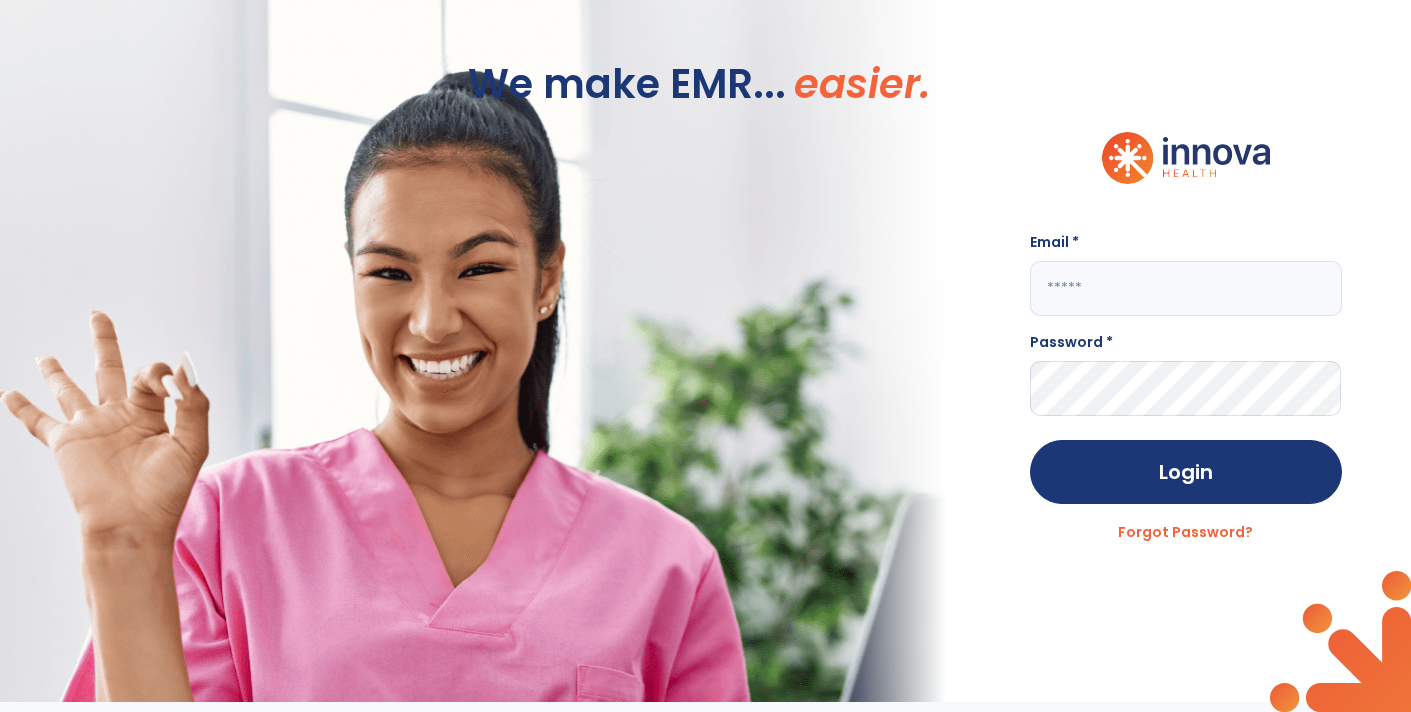 click 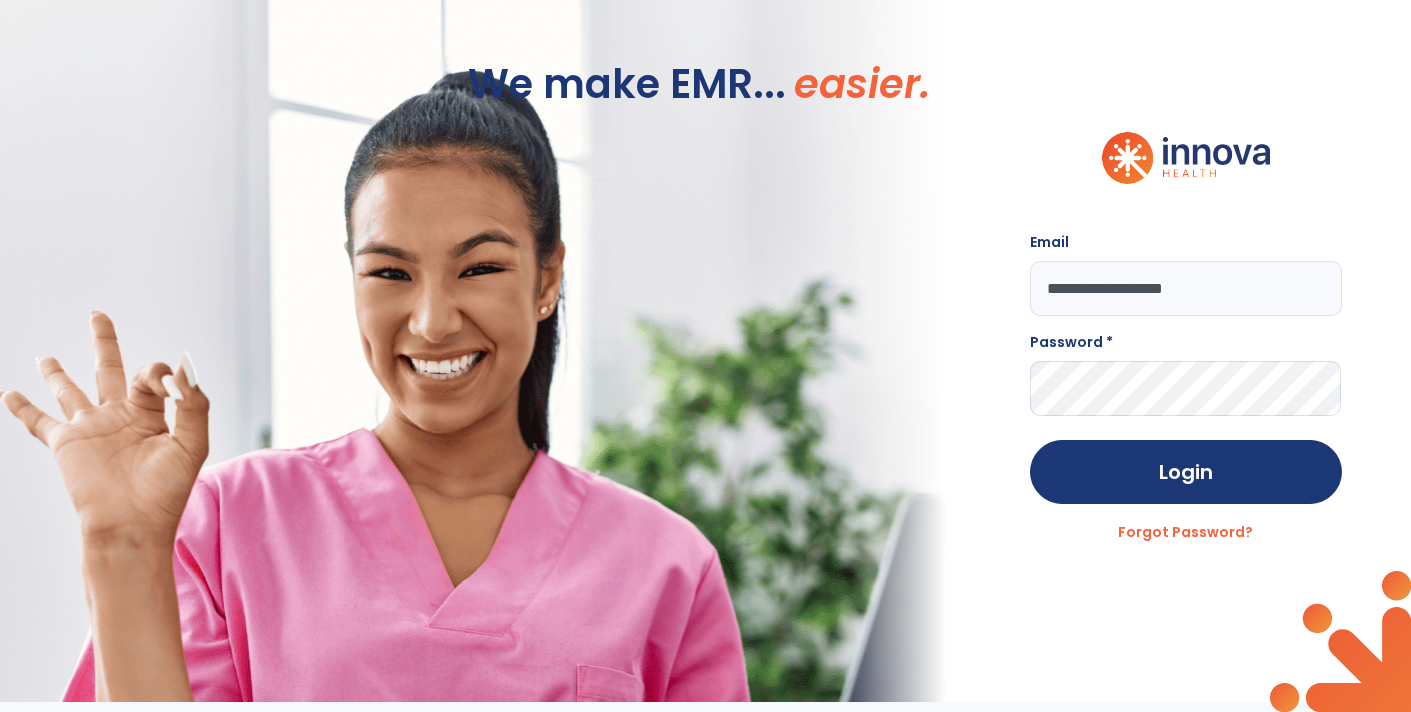type on "**********" 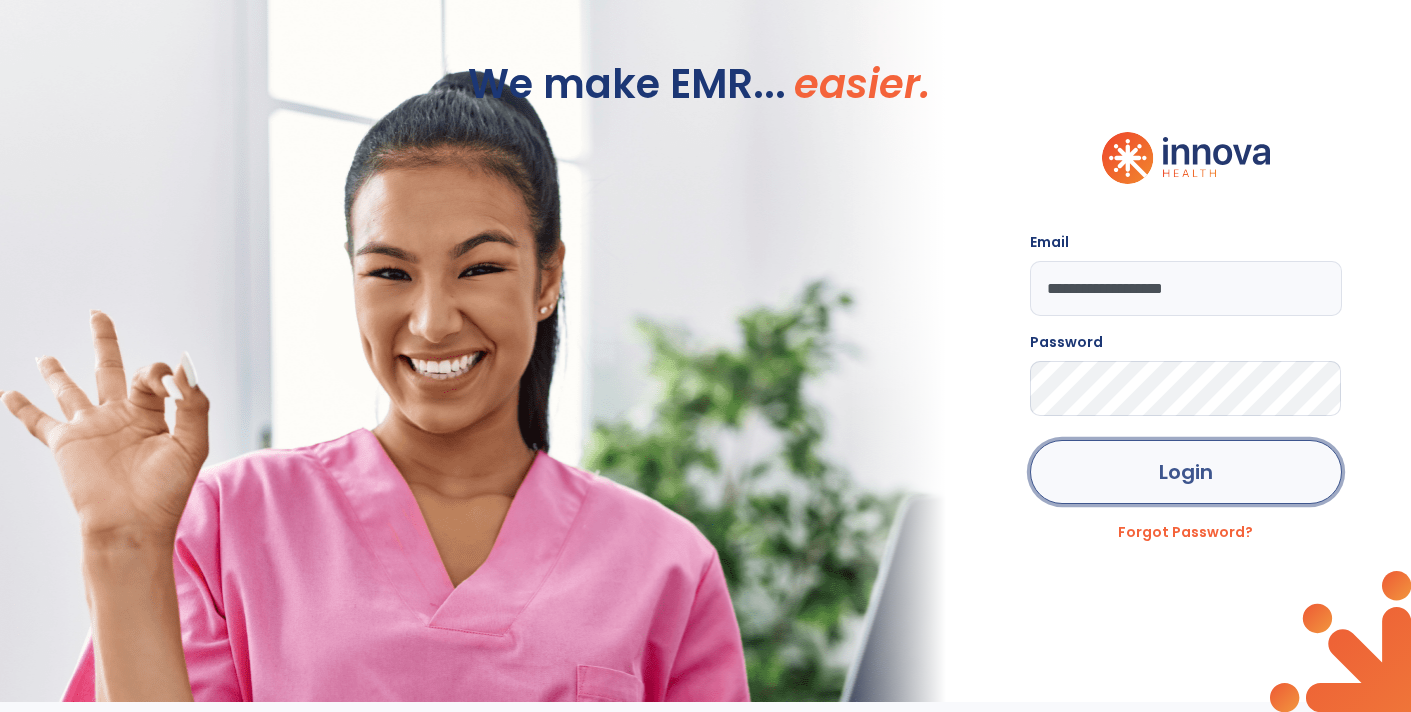 click on "Login" 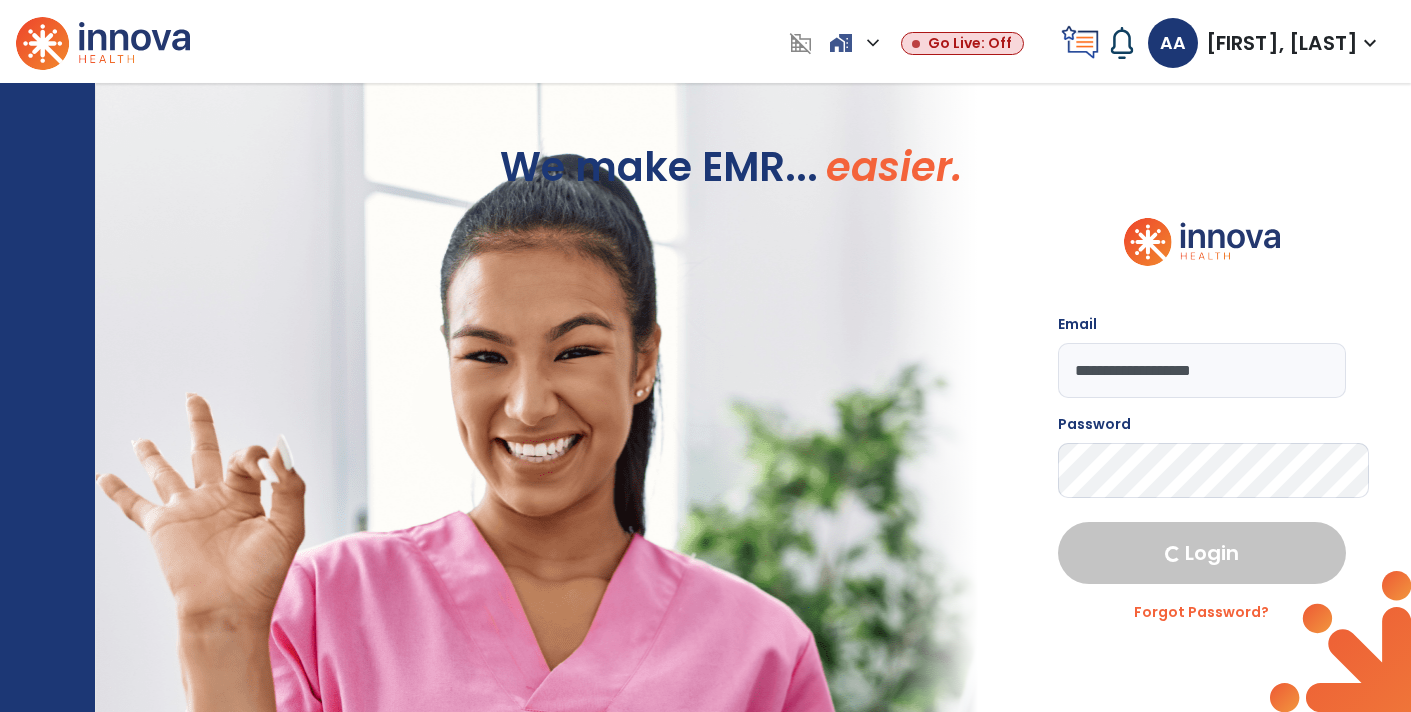 select on "****" 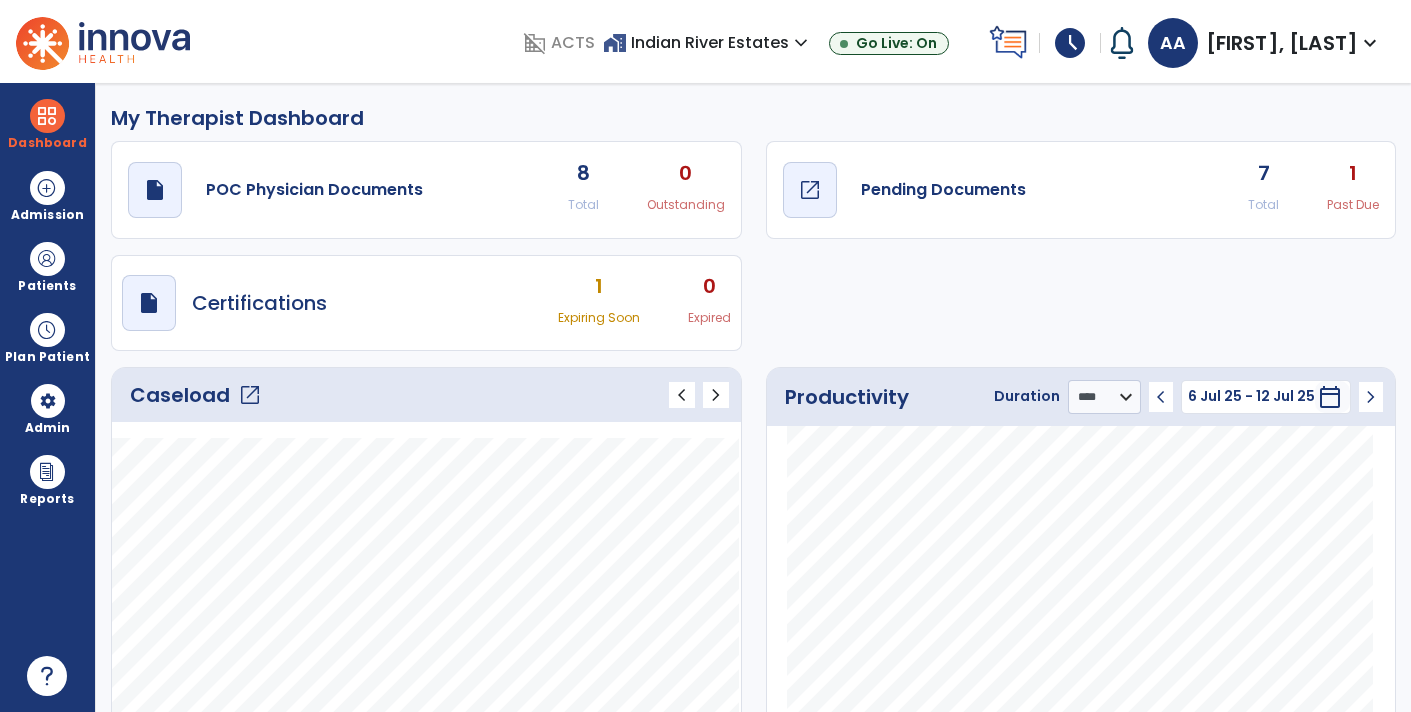 click on "Pending Documents" 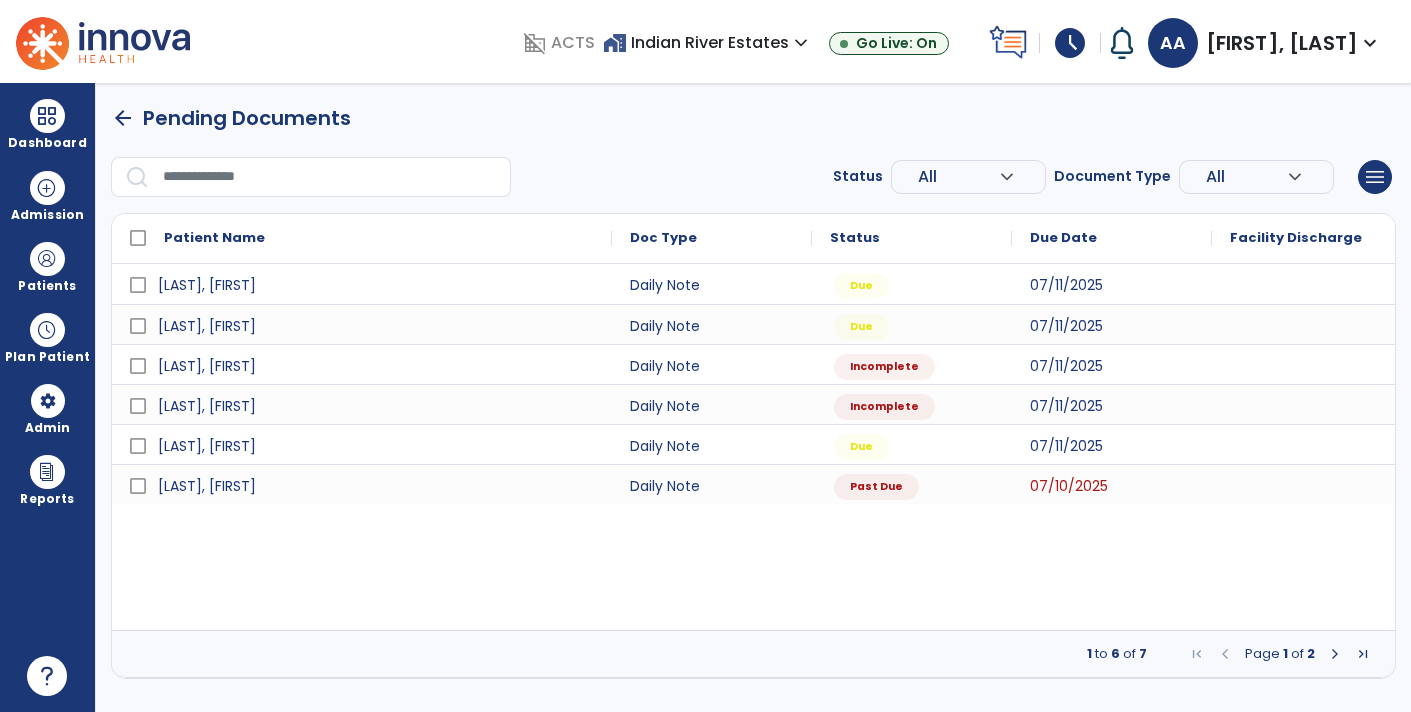 scroll, scrollTop: 0, scrollLeft: 0, axis: both 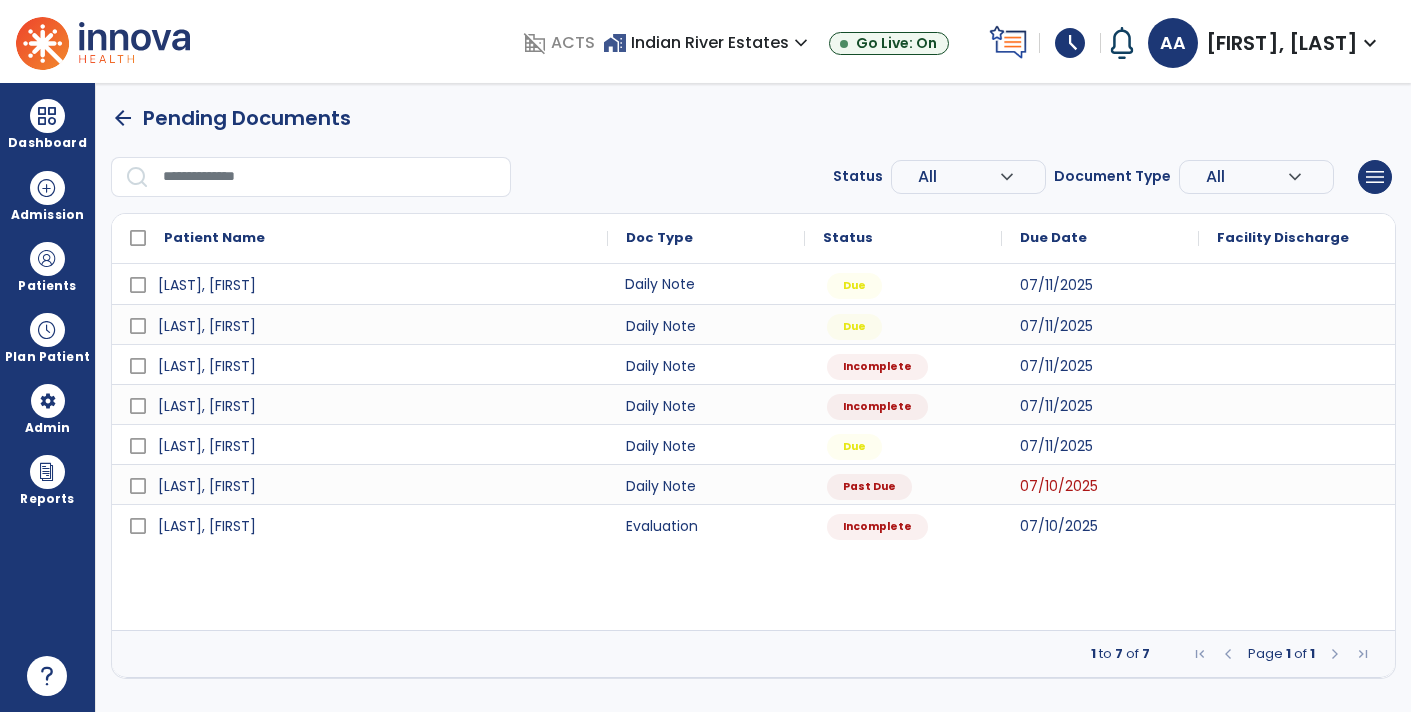 click on "Daily Note" at bounding box center [706, 284] 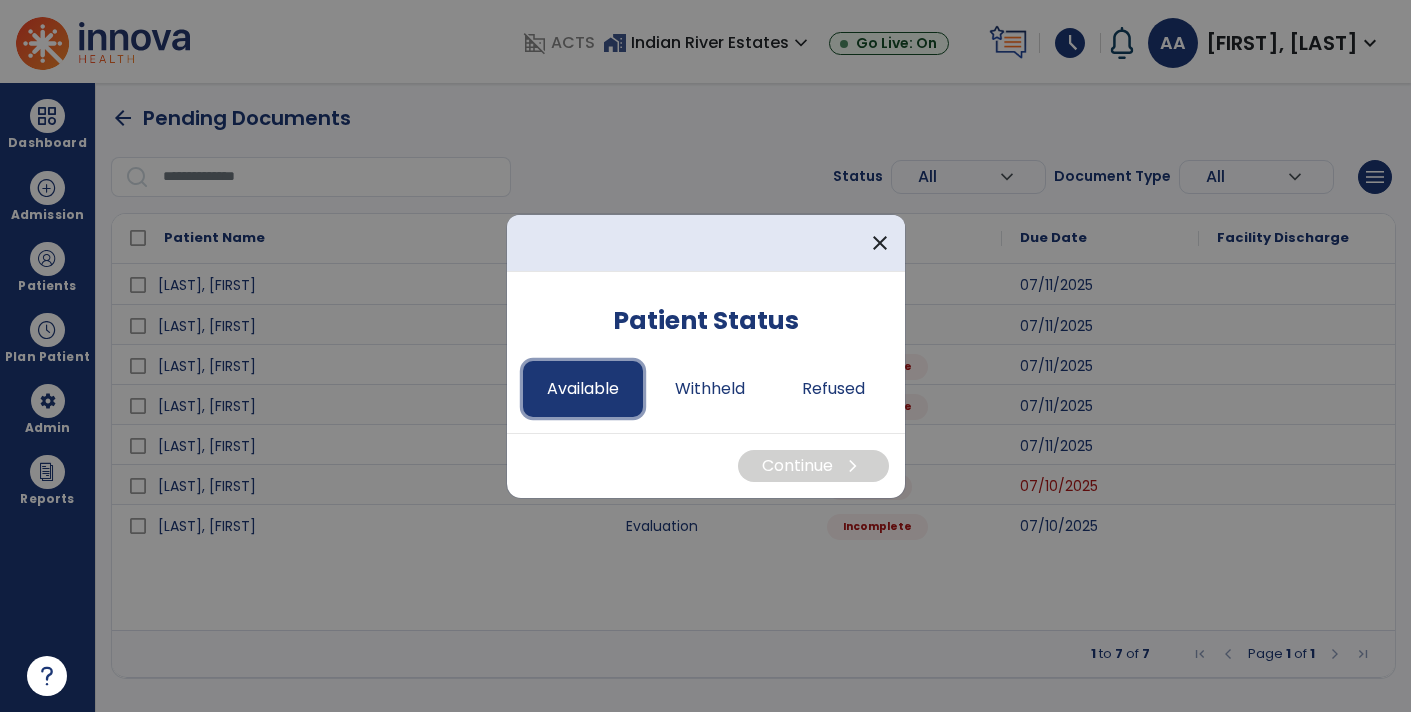 click on "Available" at bounding box center (583, 389) 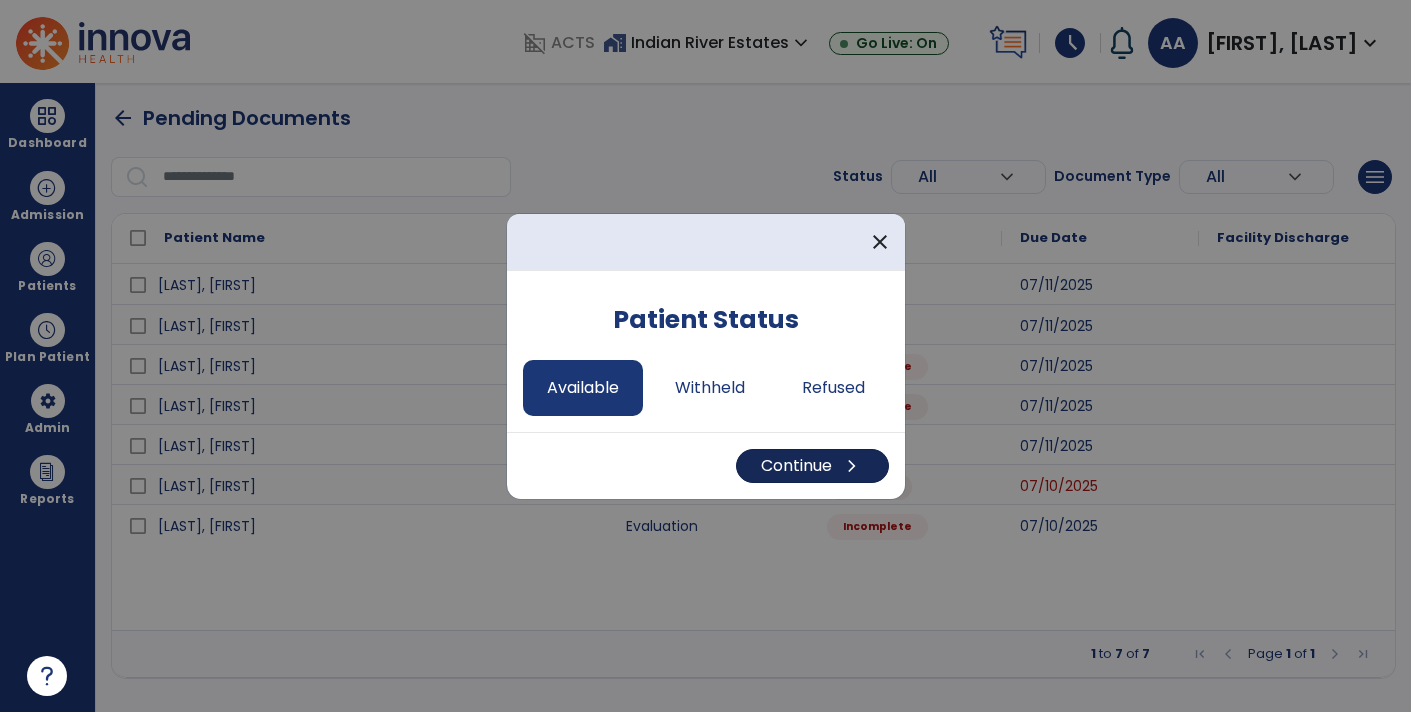 click on "chevron_right" at bounding box center [852, 466] 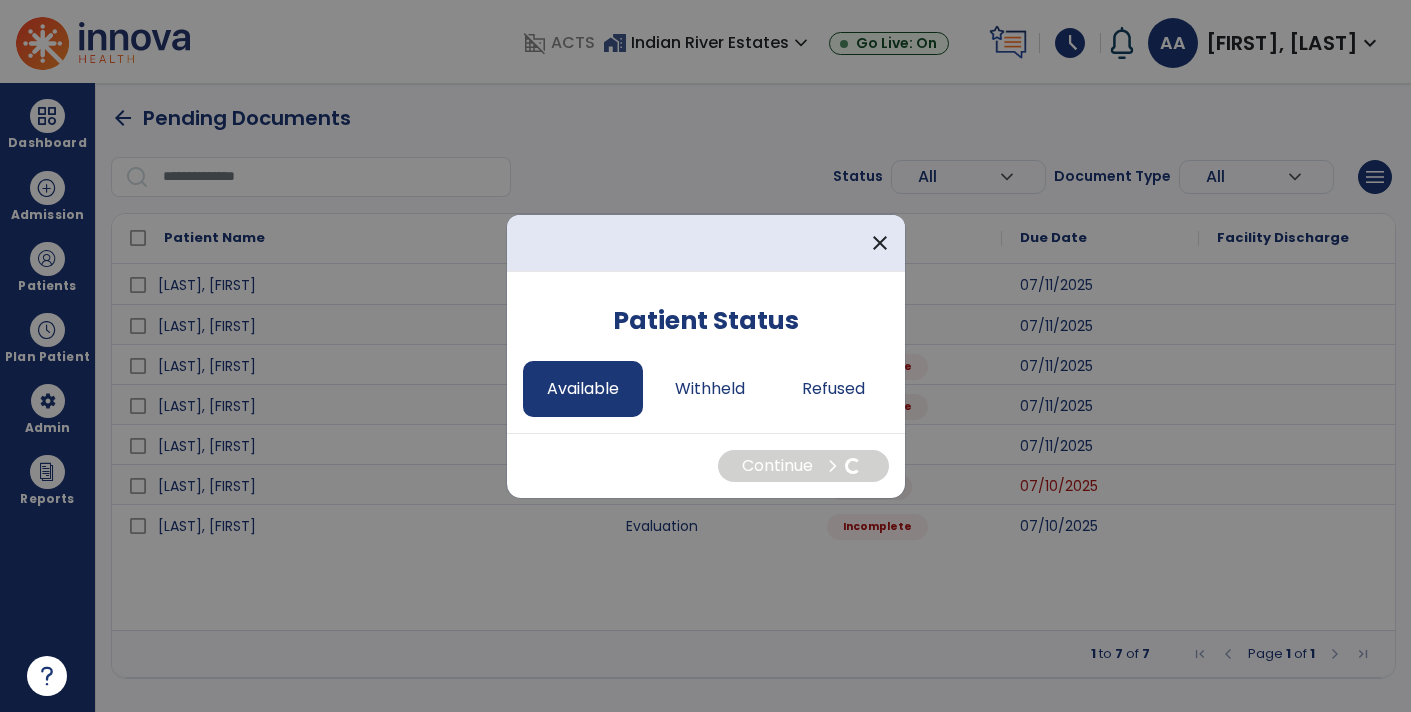 select on "*" 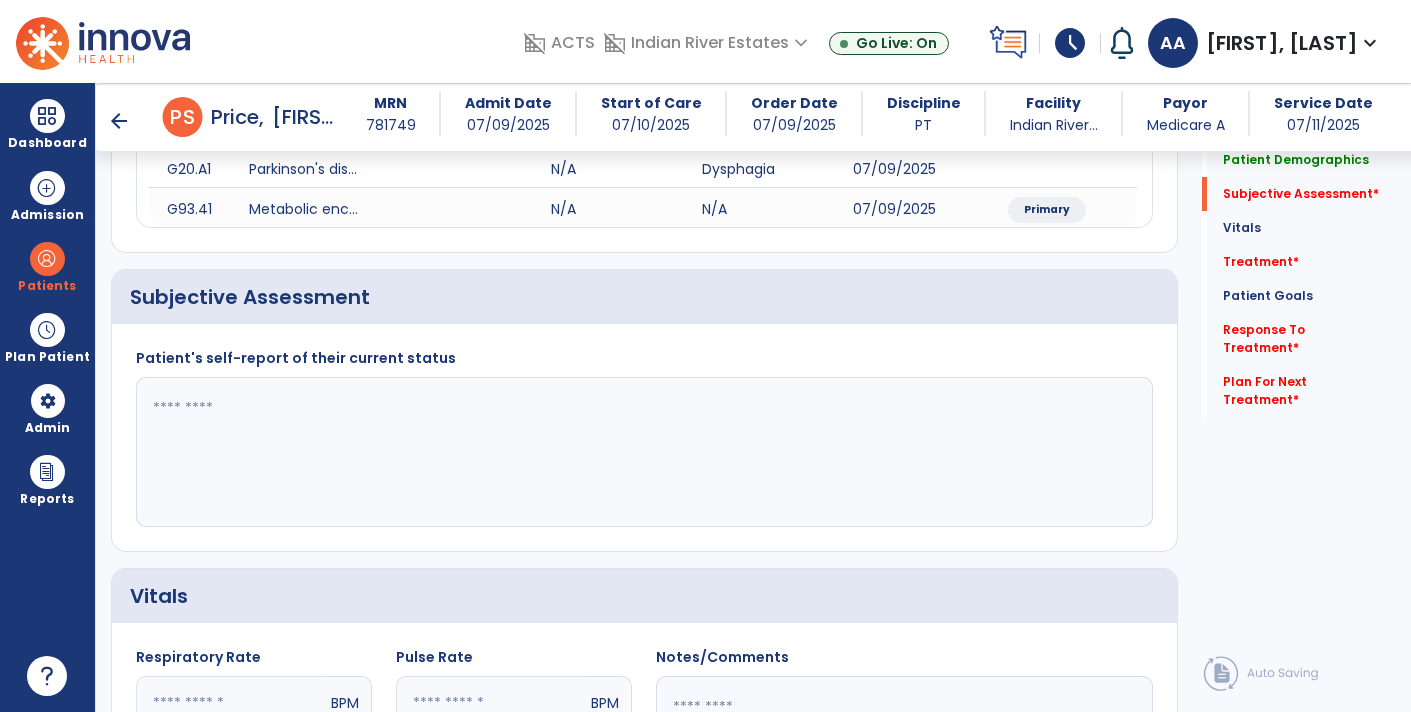 scroll, scrollTop: 396, scrollLeft: 0, axis: vertical 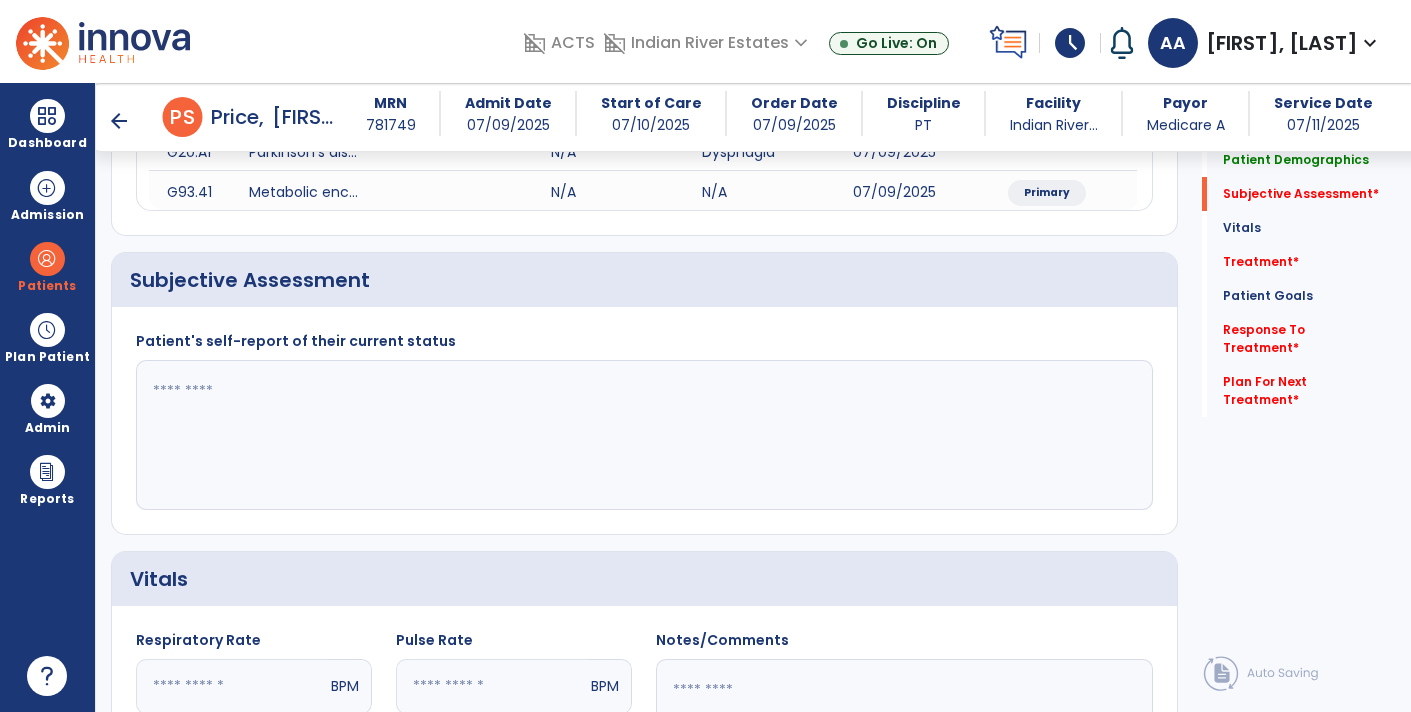 click 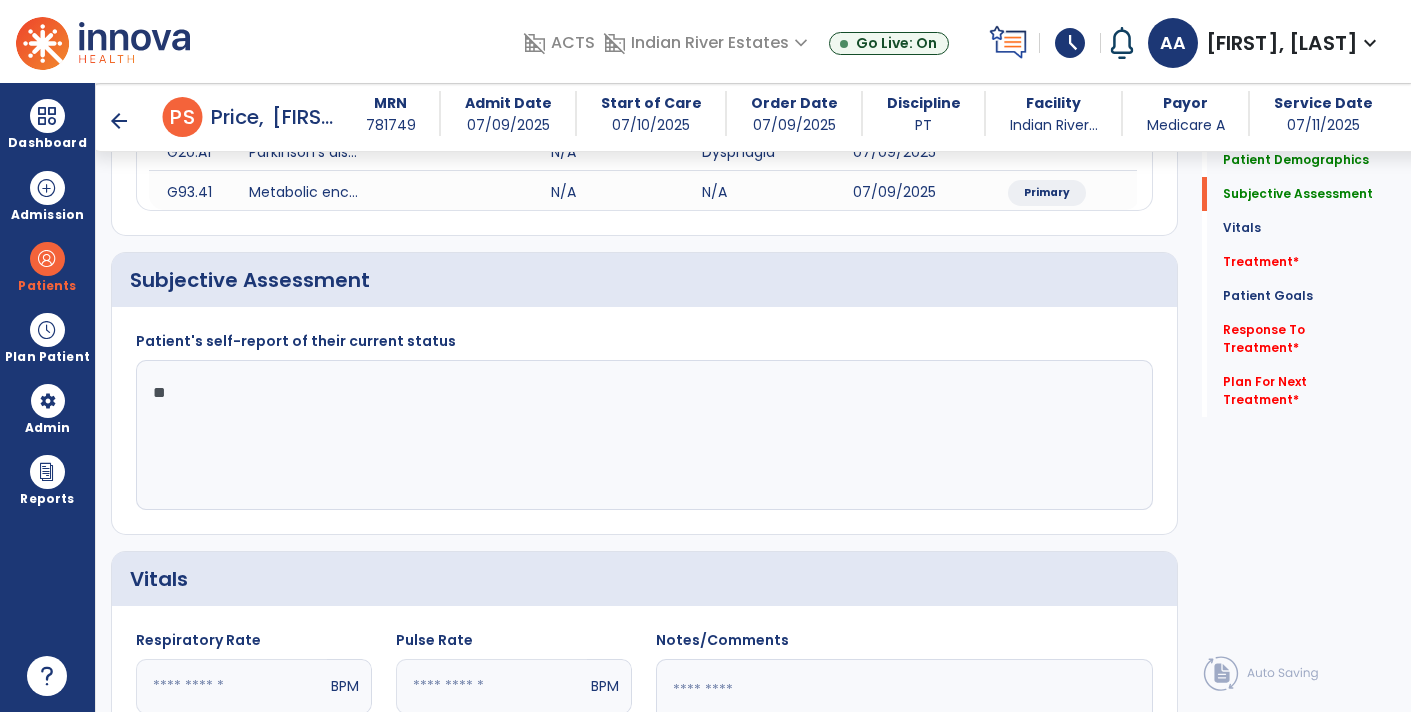 type on "*" 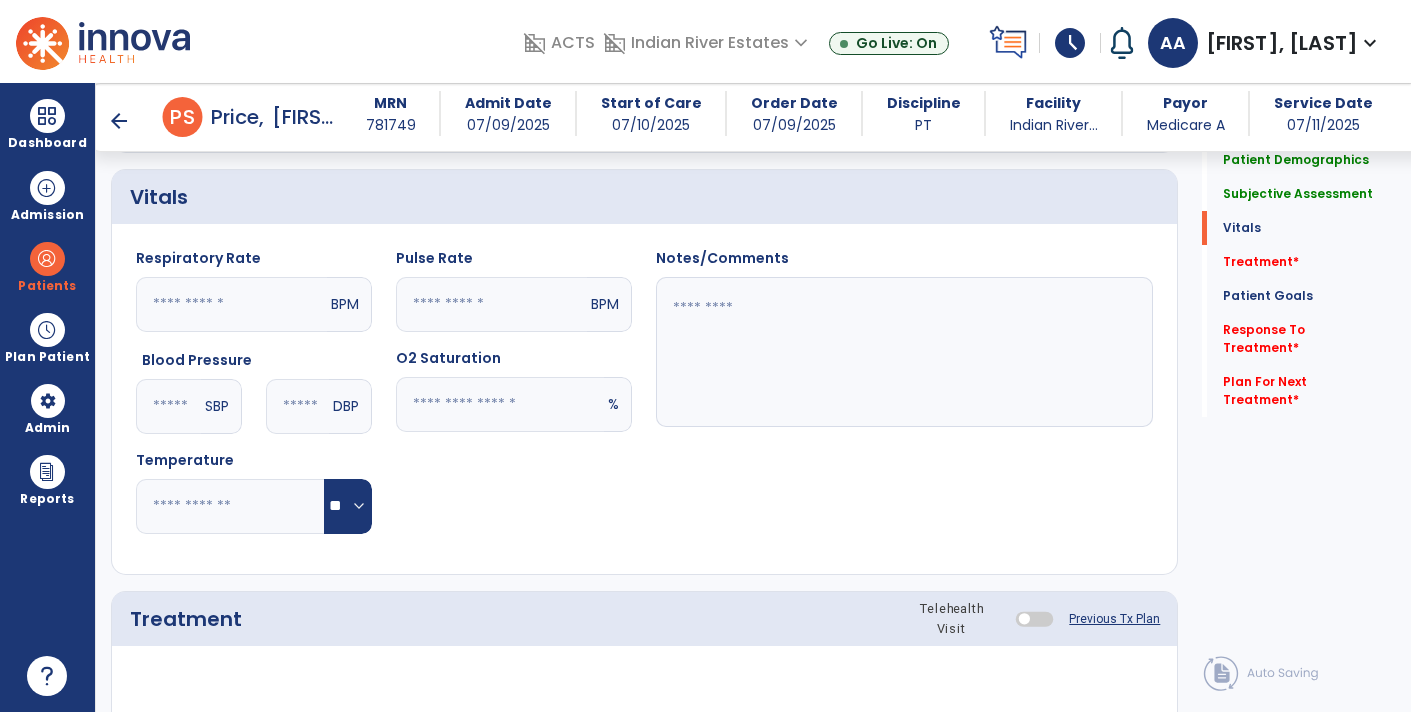 scroll, scrollTop: 771, scrollLeft: 0, axis: vertical 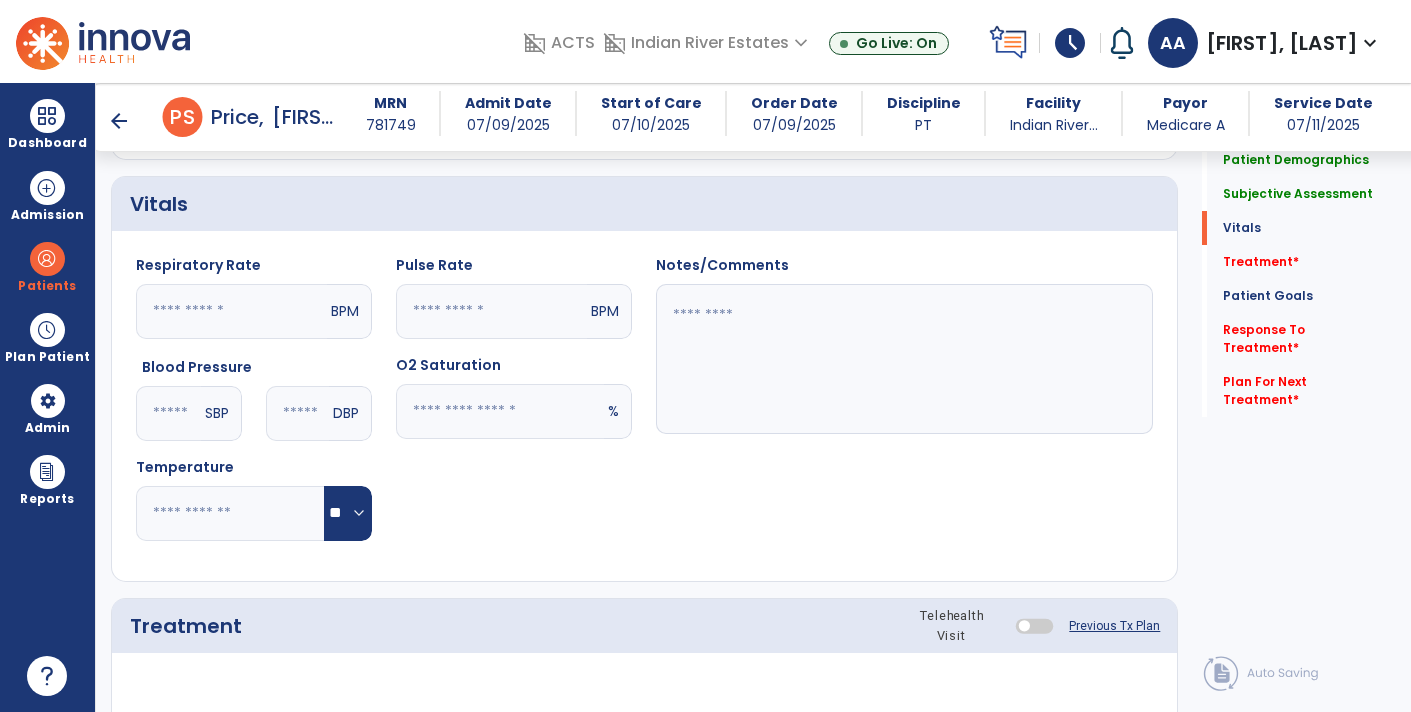 type on "**********" 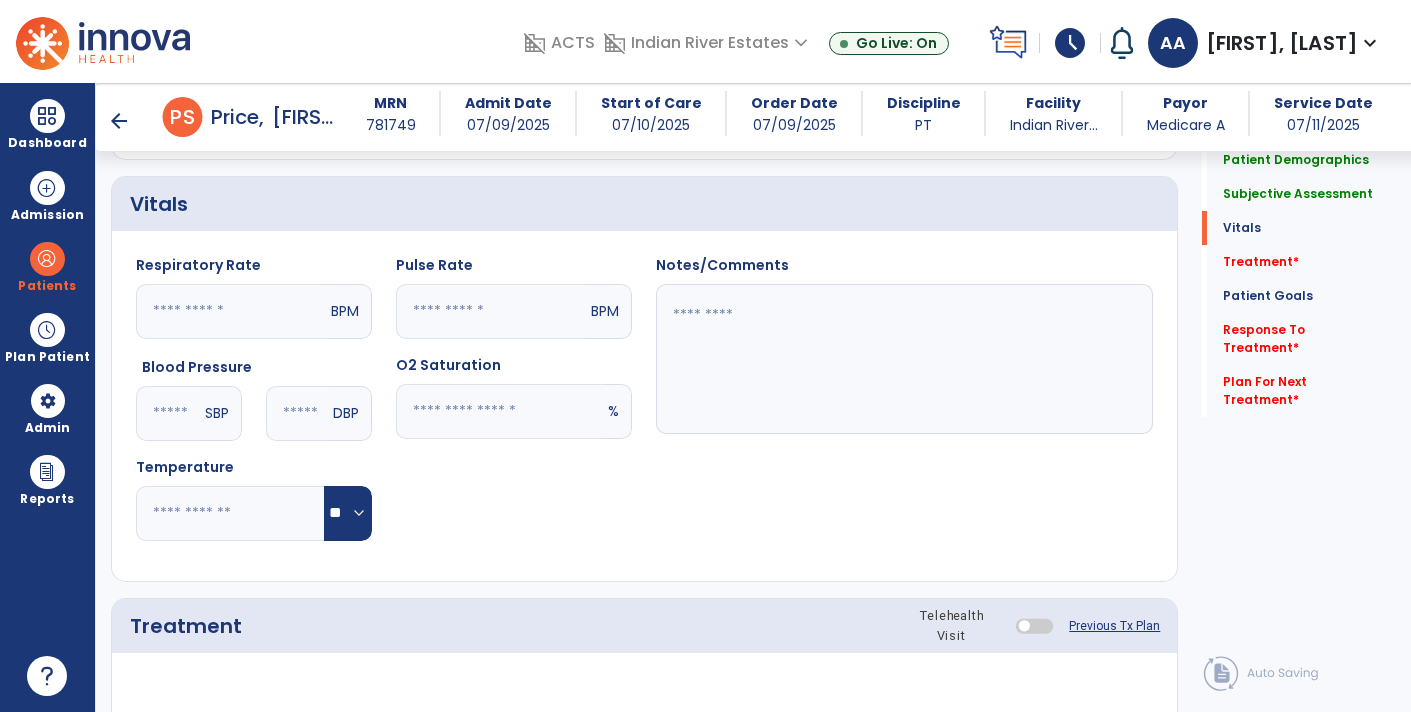 click 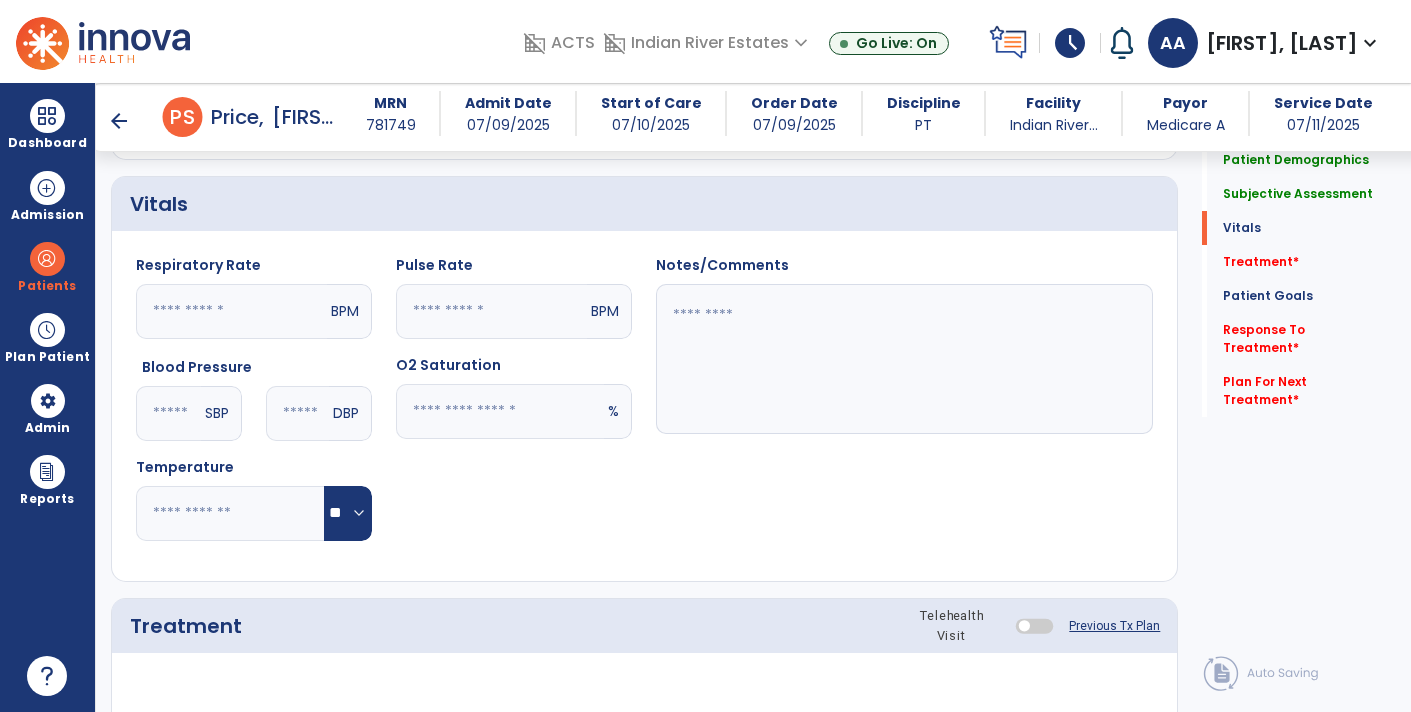 click 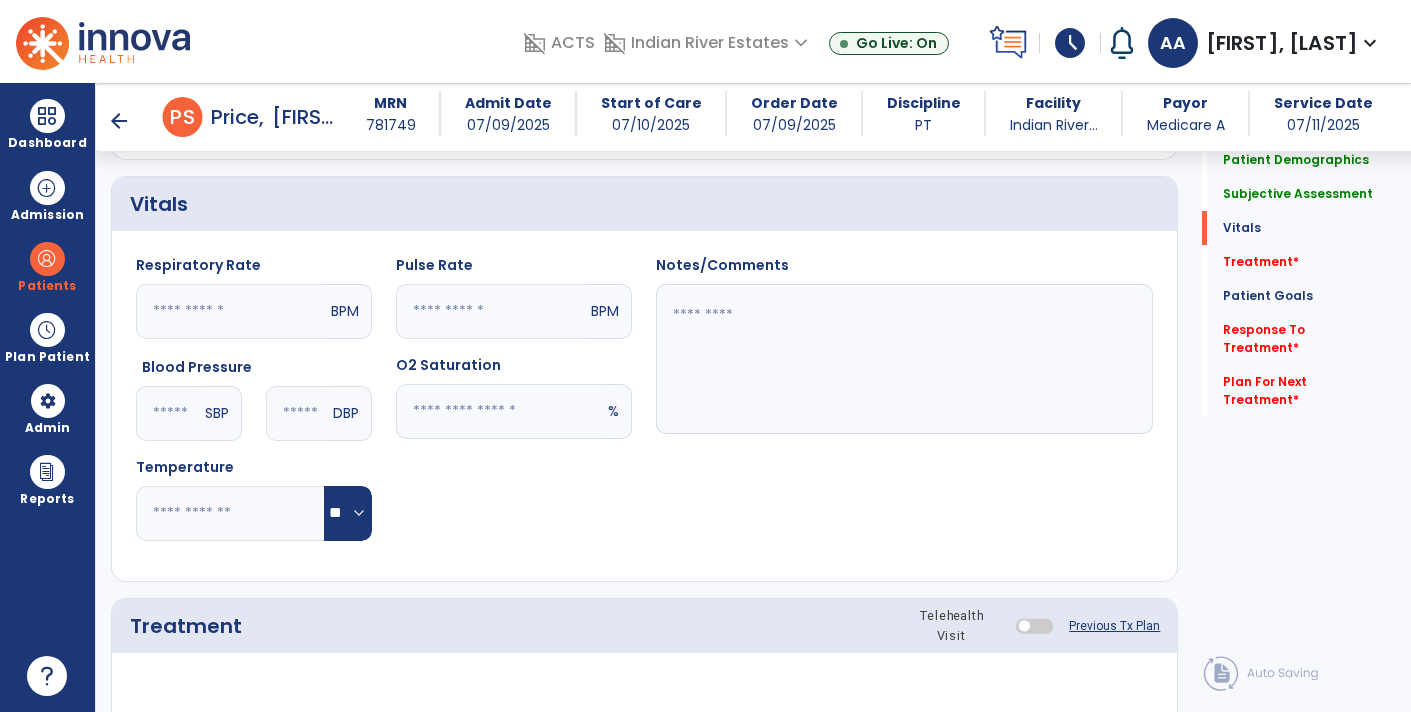 type on "**" 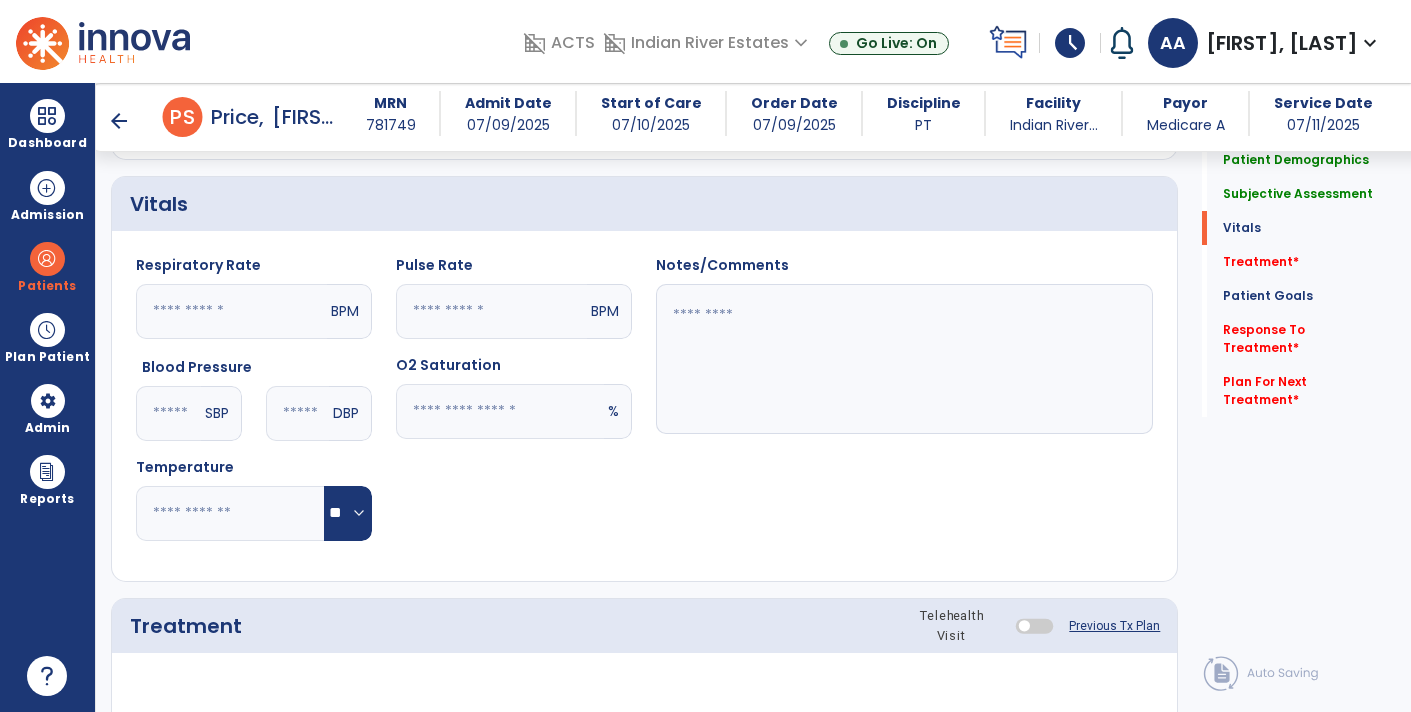 click 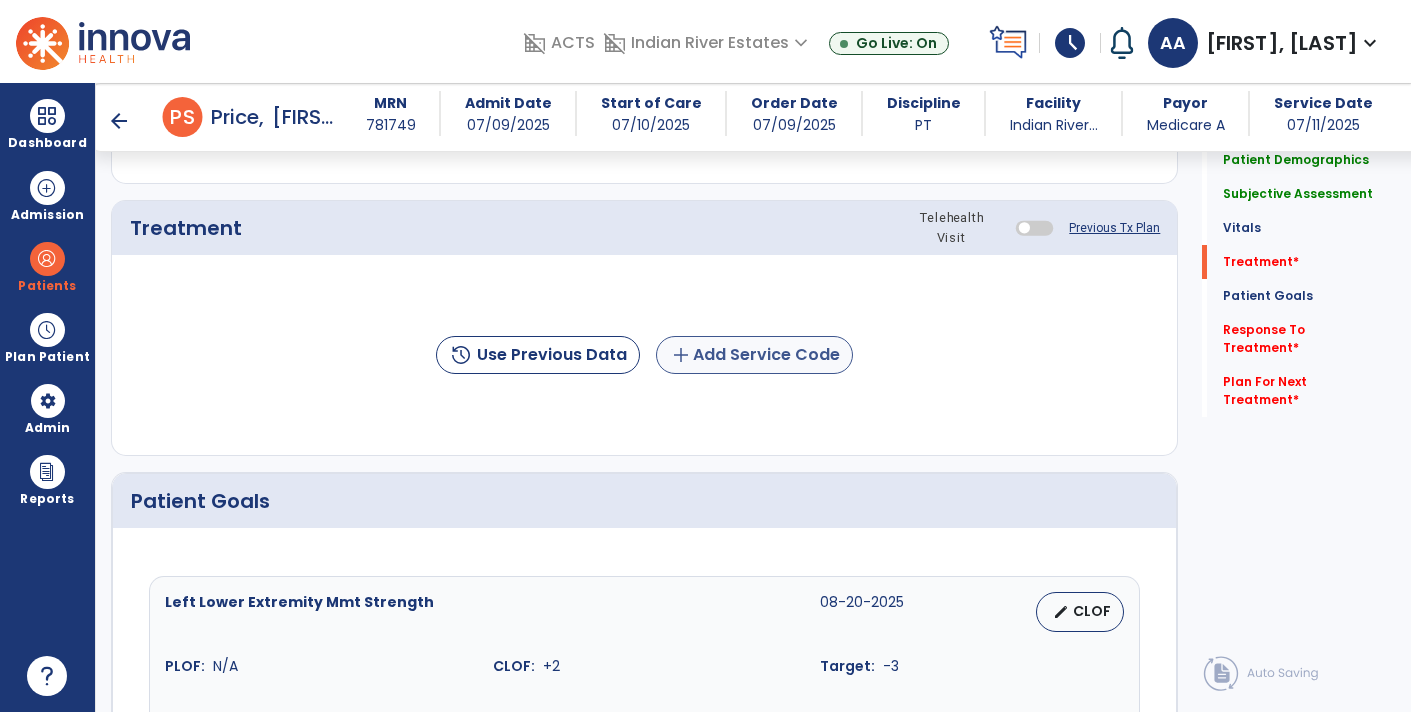 type on "**********" 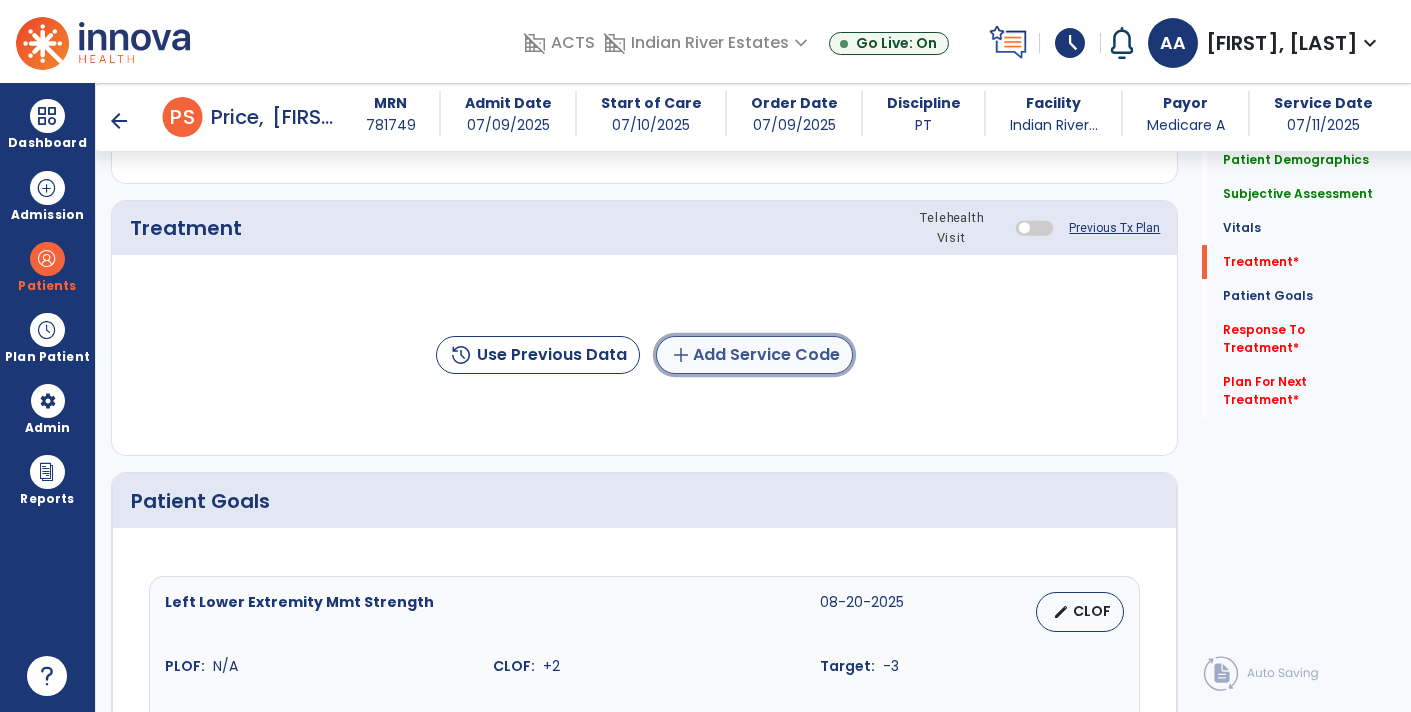 click on "add  Add Service Code" 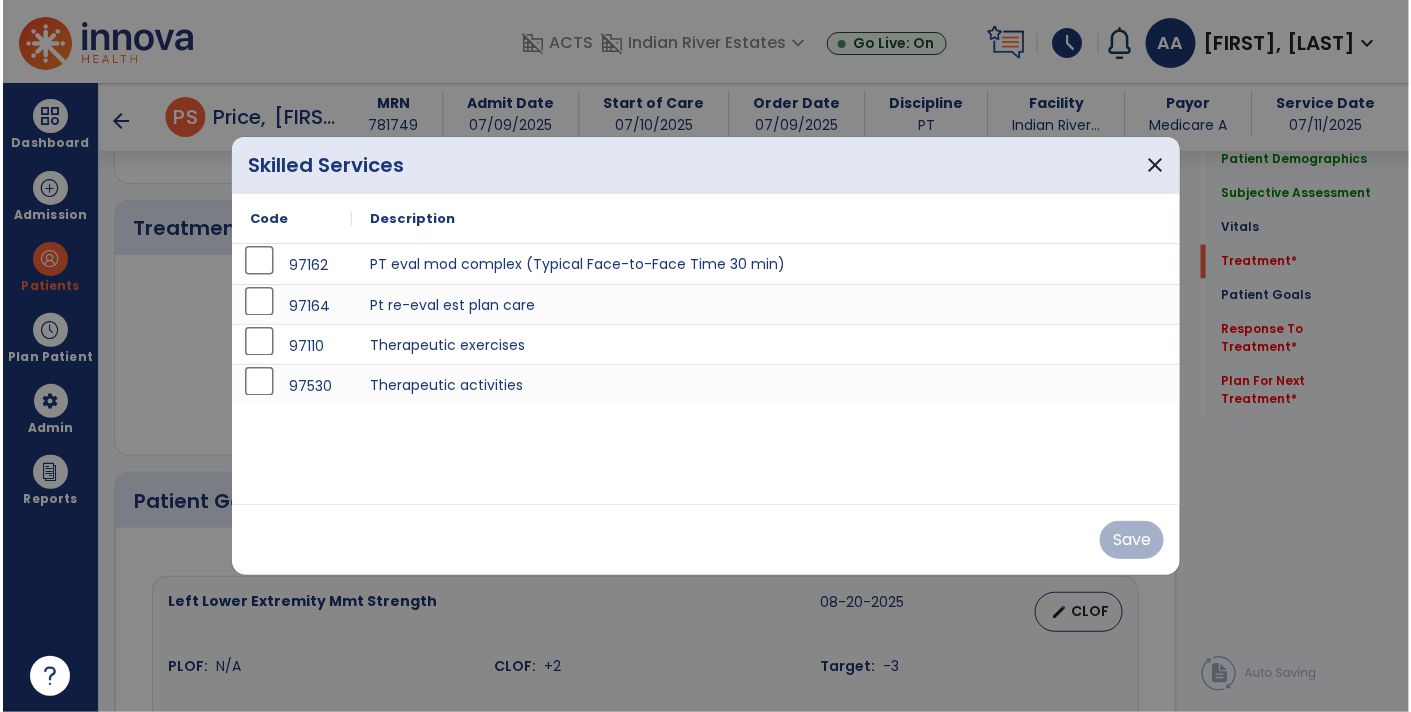 scroll, scrollTop: 1169, scrollLeft: 0, axis: vertical 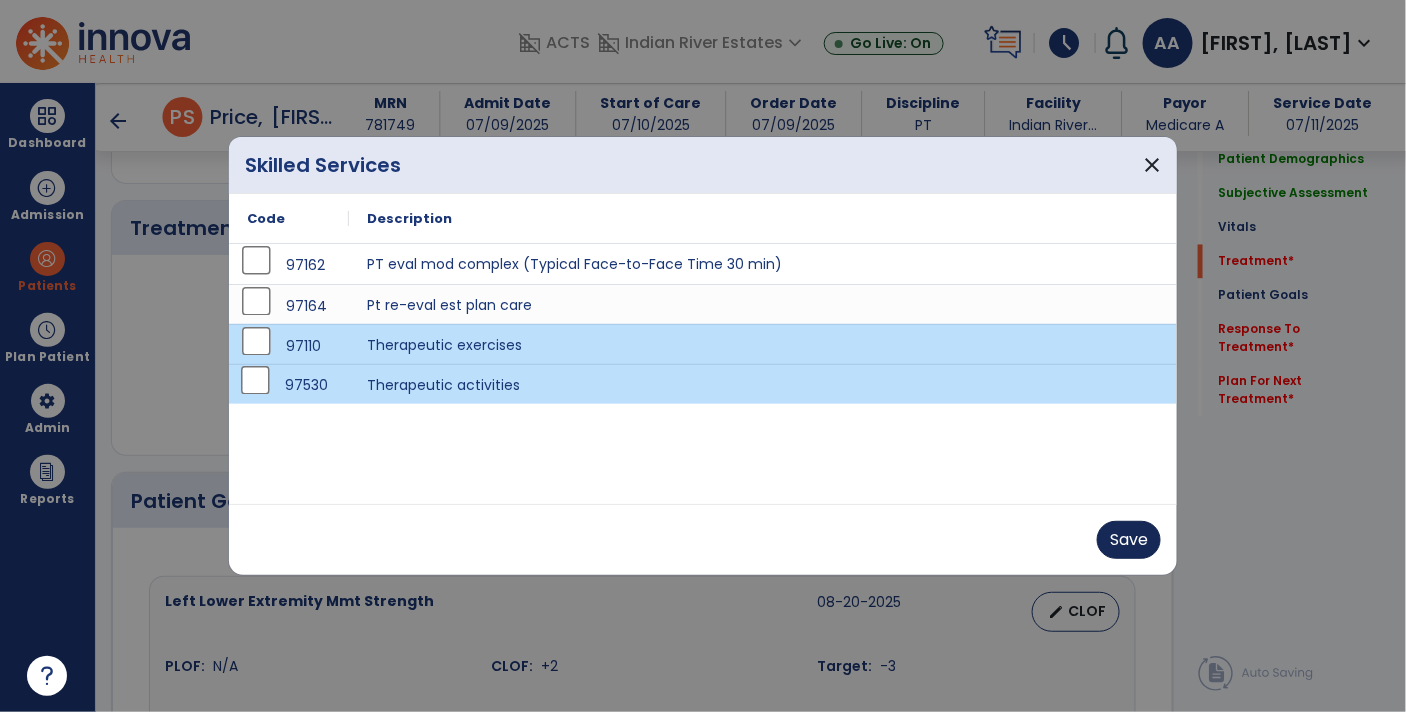 click on "Save" at bounding box center [1129, 540] 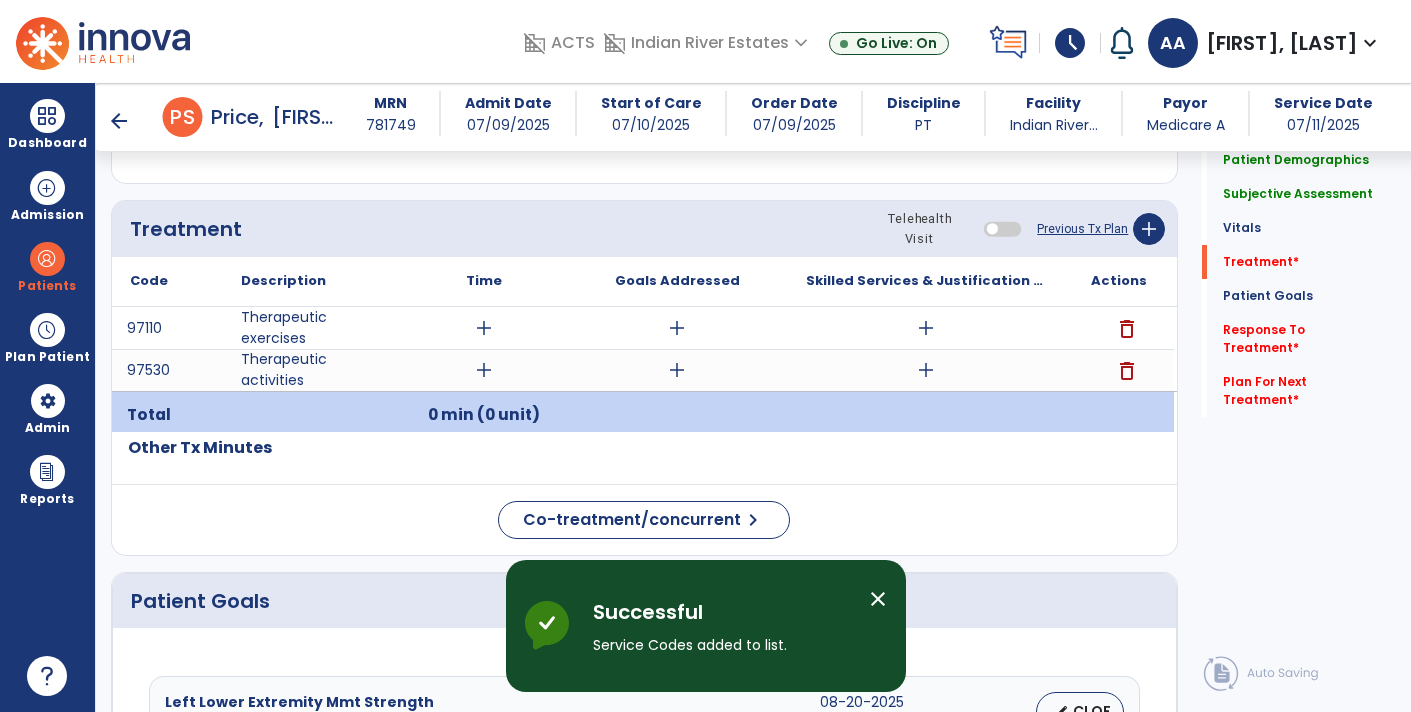 click on "arrow_back" at bounding box center [119, 121] 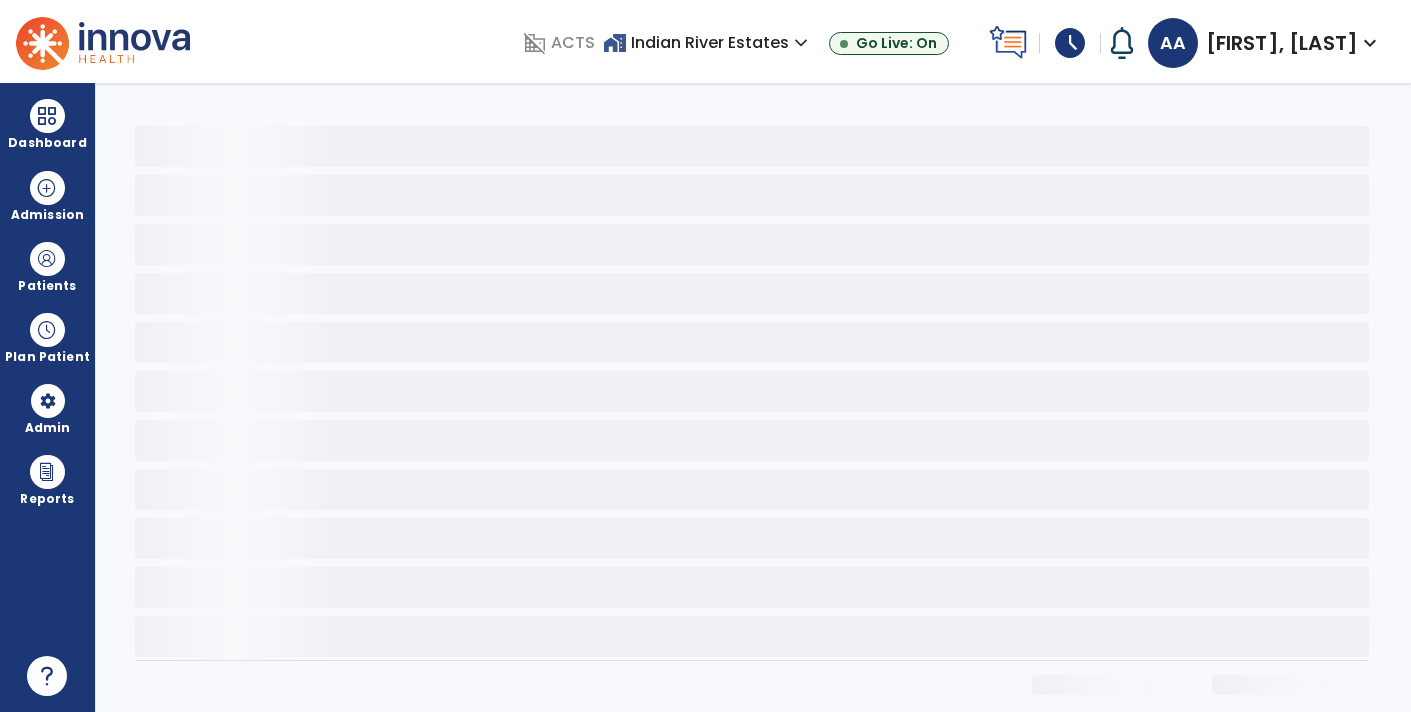 scroll, scrollTop: 11, scrollLeft: 0, axis: vertical 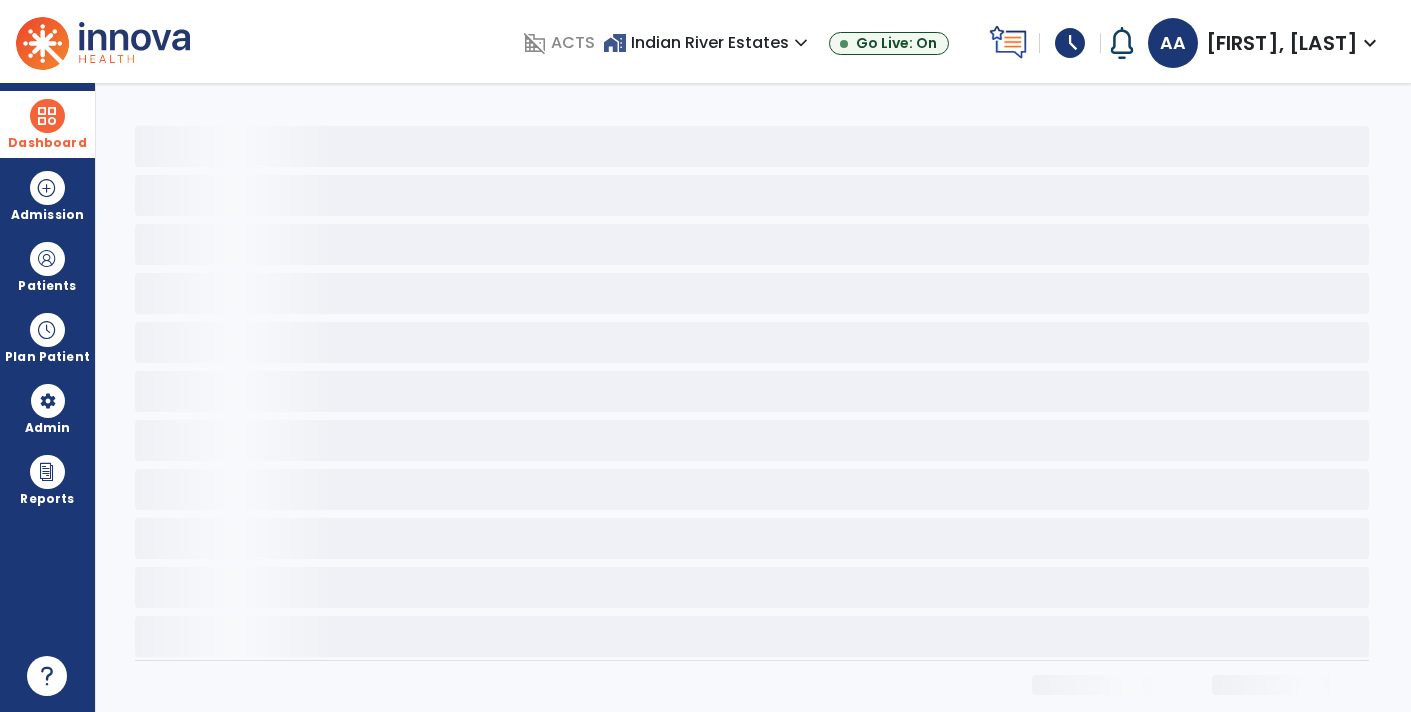 click at bounding box center [47, 116] 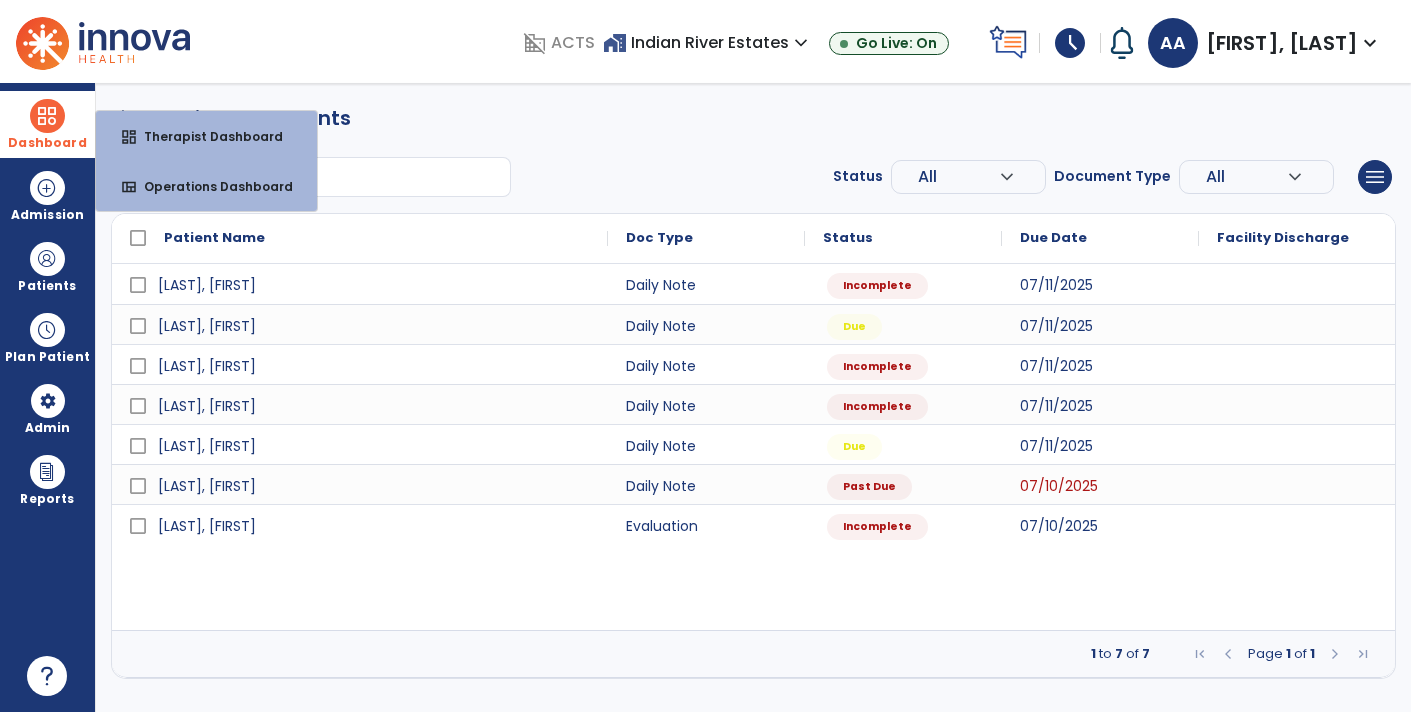 scroll, scrollTop: 0, scrollLeft: 0, axis: both 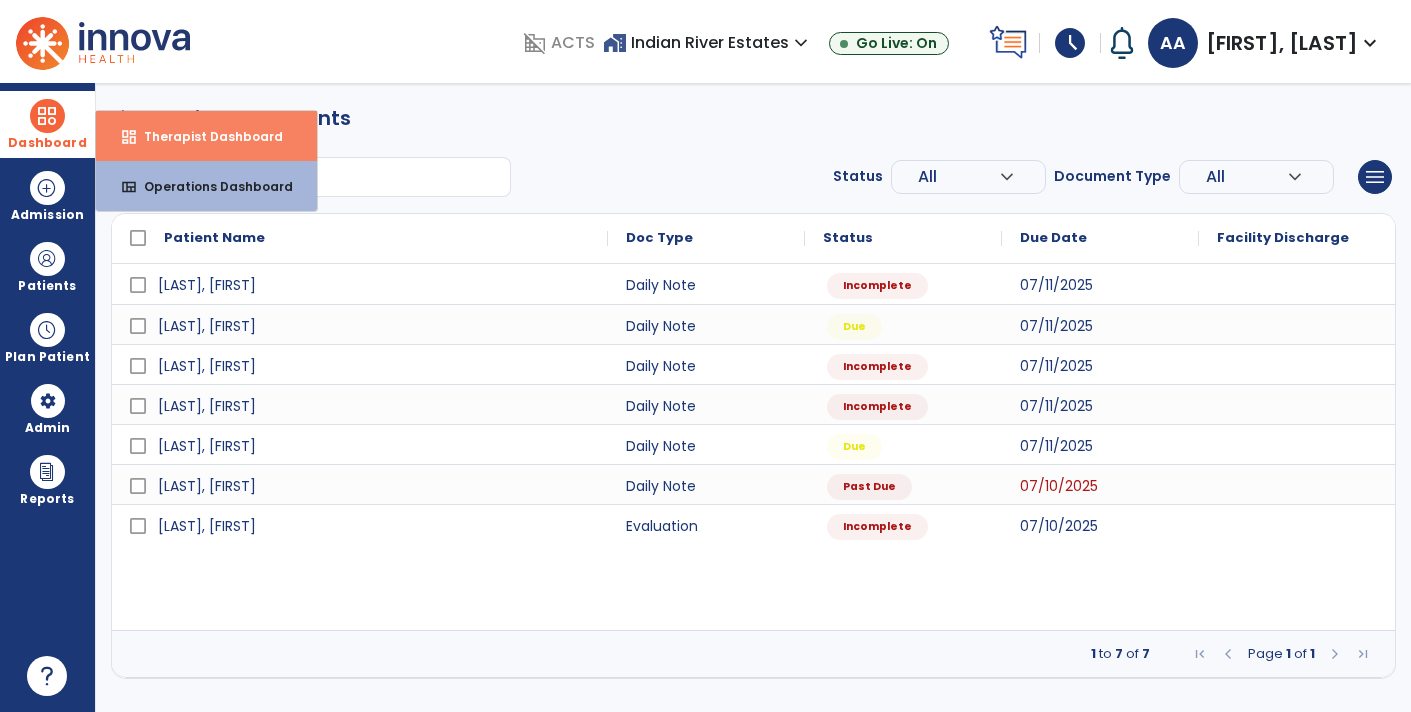 click on "Therapist Dashboard" at bounding box center [205, 136] 